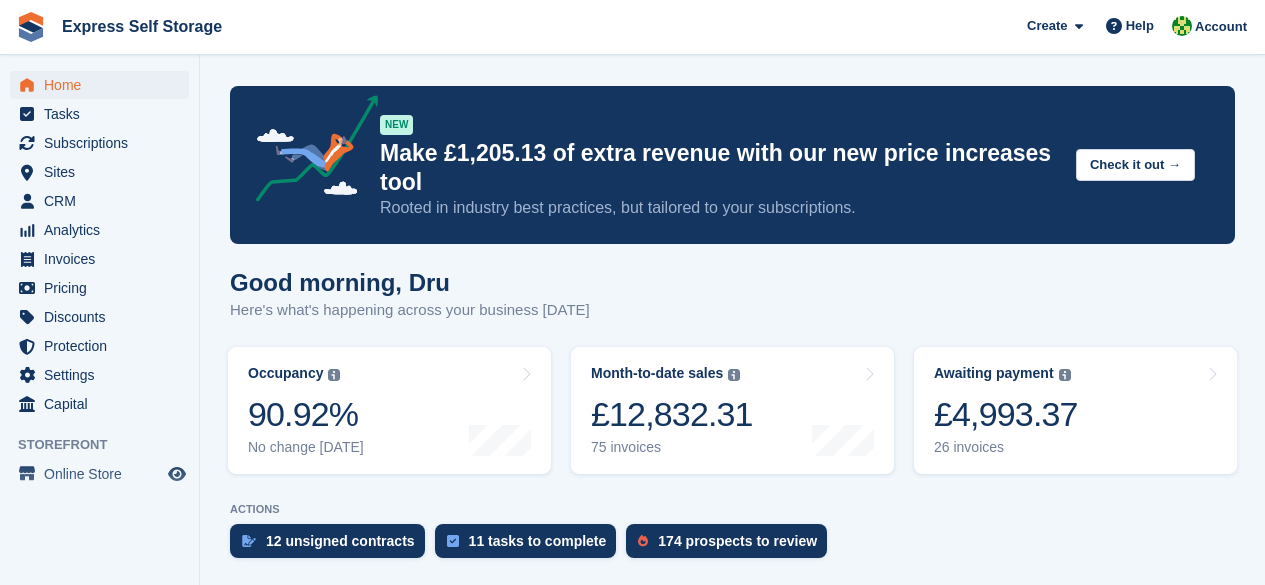 scroll, scrollTop: 0, scrollLeft: 0, axis: both 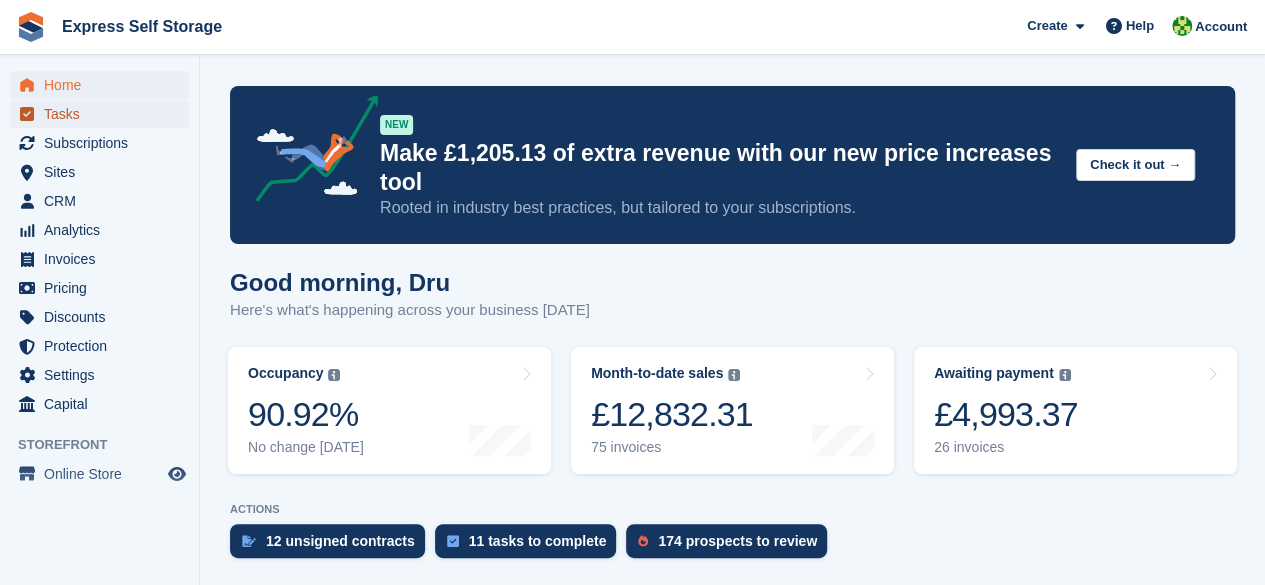 click on "Tasks" at bounding box center (104, 114) 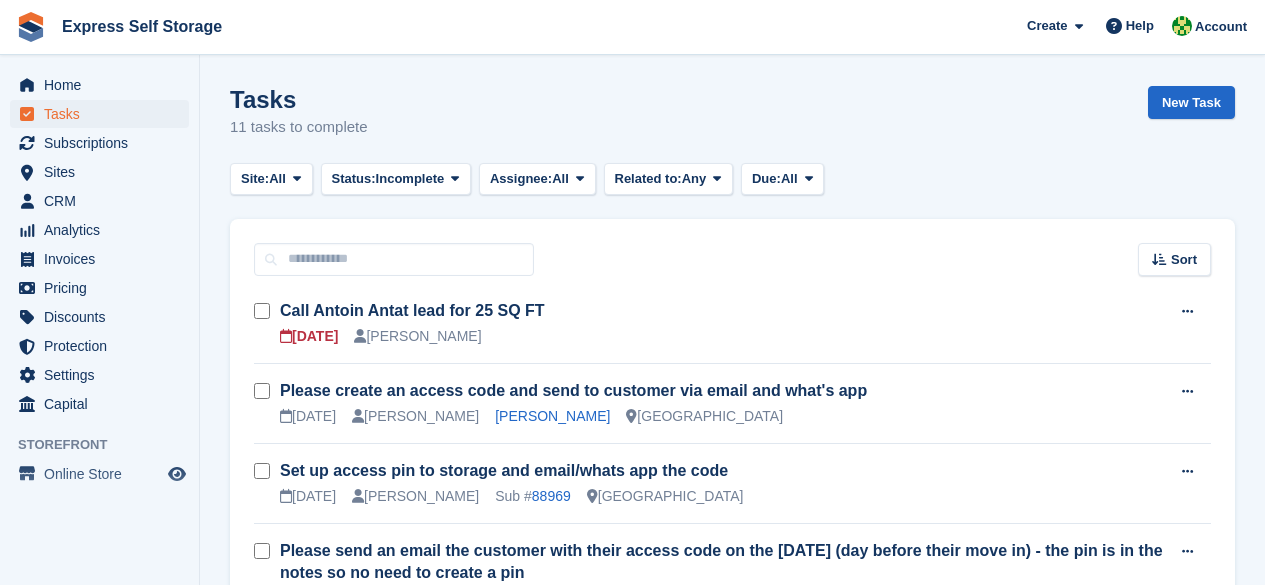 scroll, scrollTop: 0, scrollLeft: 0, axis: both 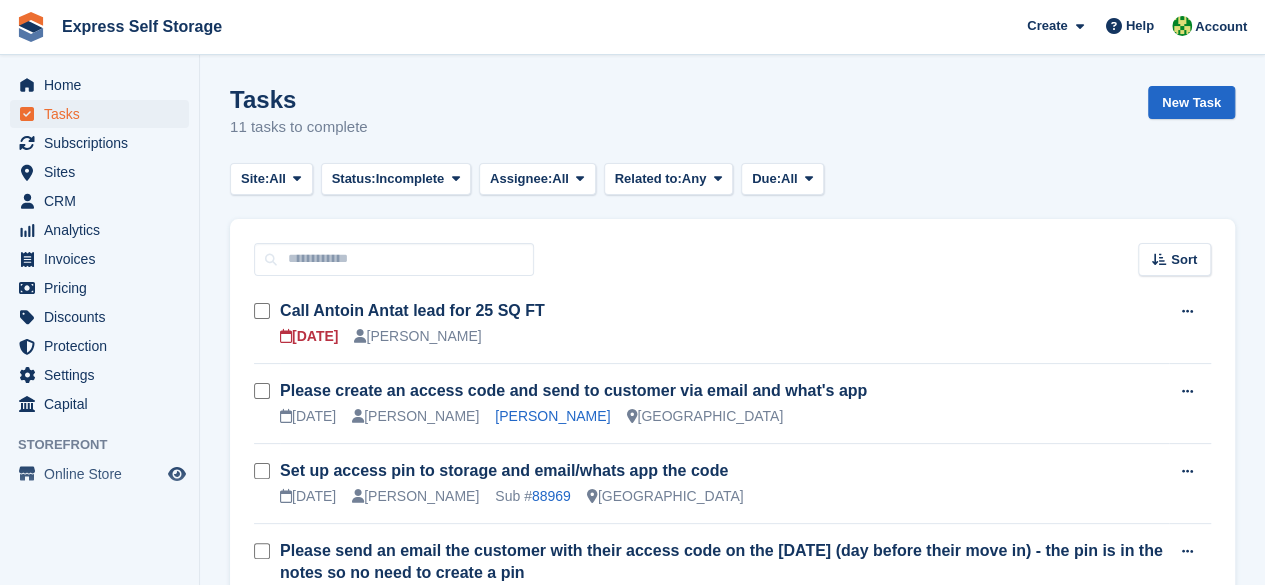 click on "Subscriptions" at bounding box center [104, 143] 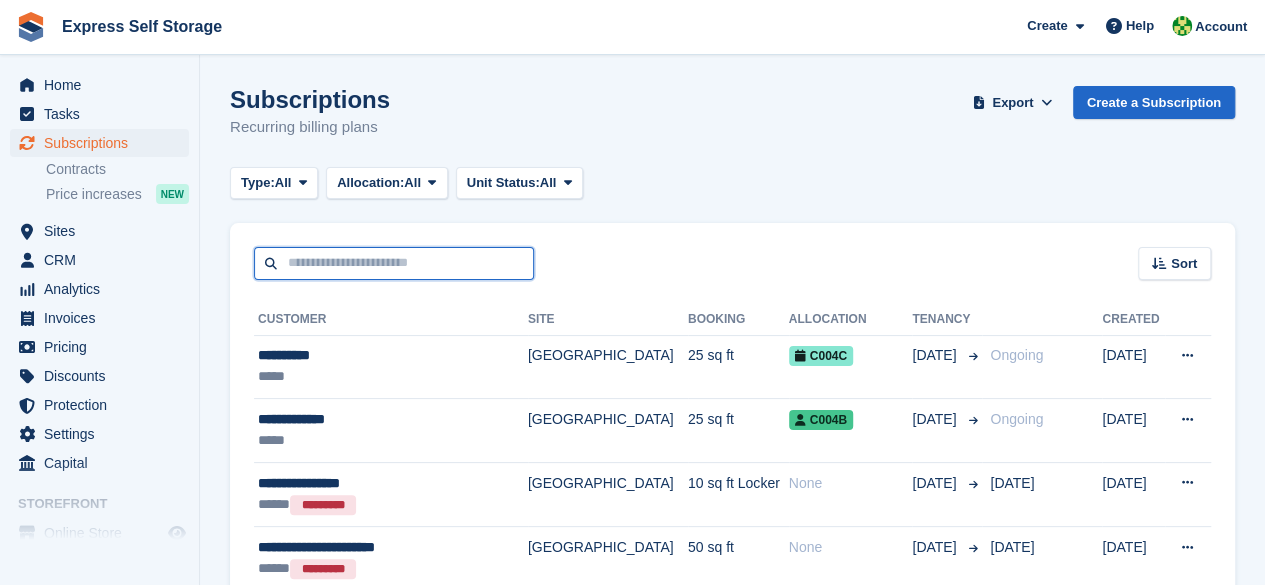 click at bounding box center [394, 263] 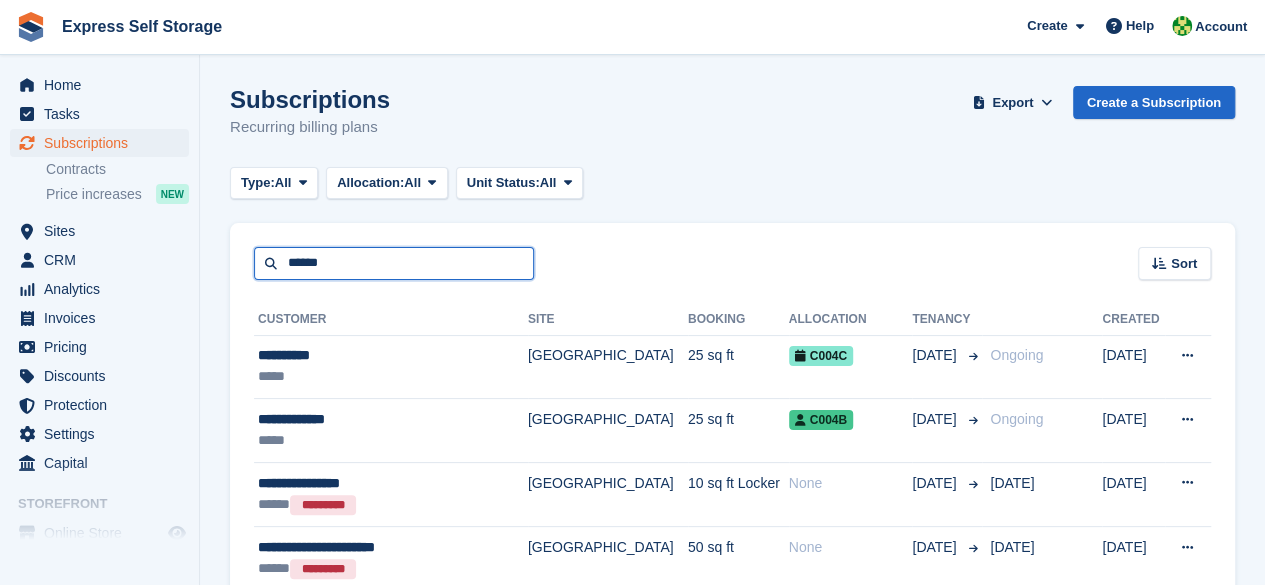 type on "******" 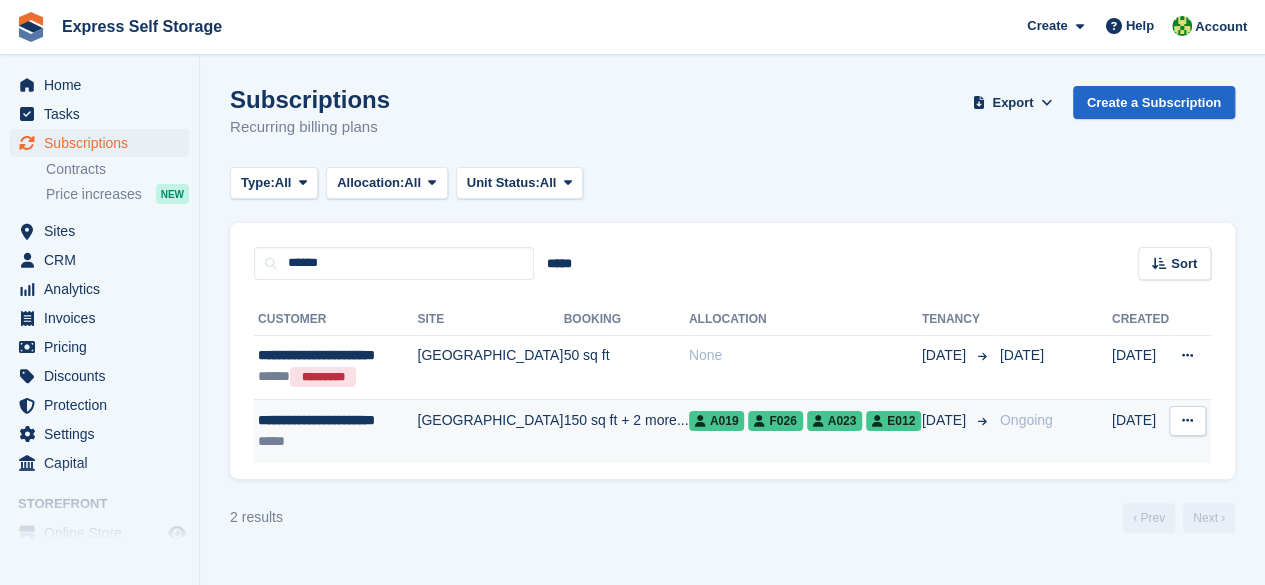click on "[GEOGRAPHIC_DATA]" at bounding box center [490, 430] 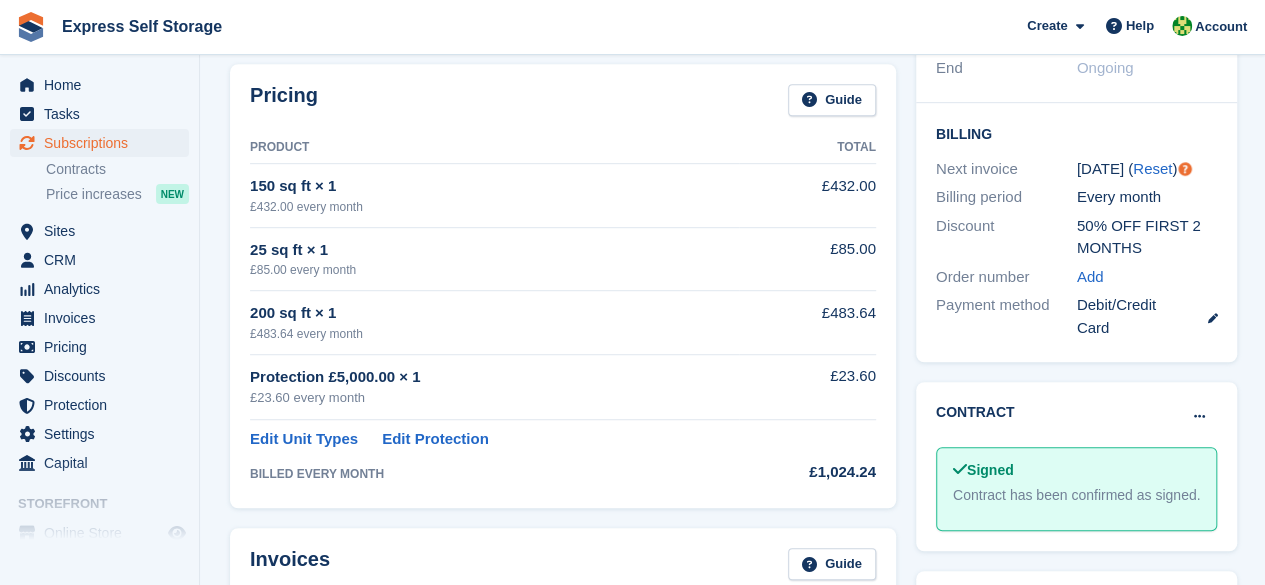 scroll, scrollTop: 500, scrollLeft: 0, axis: vertical 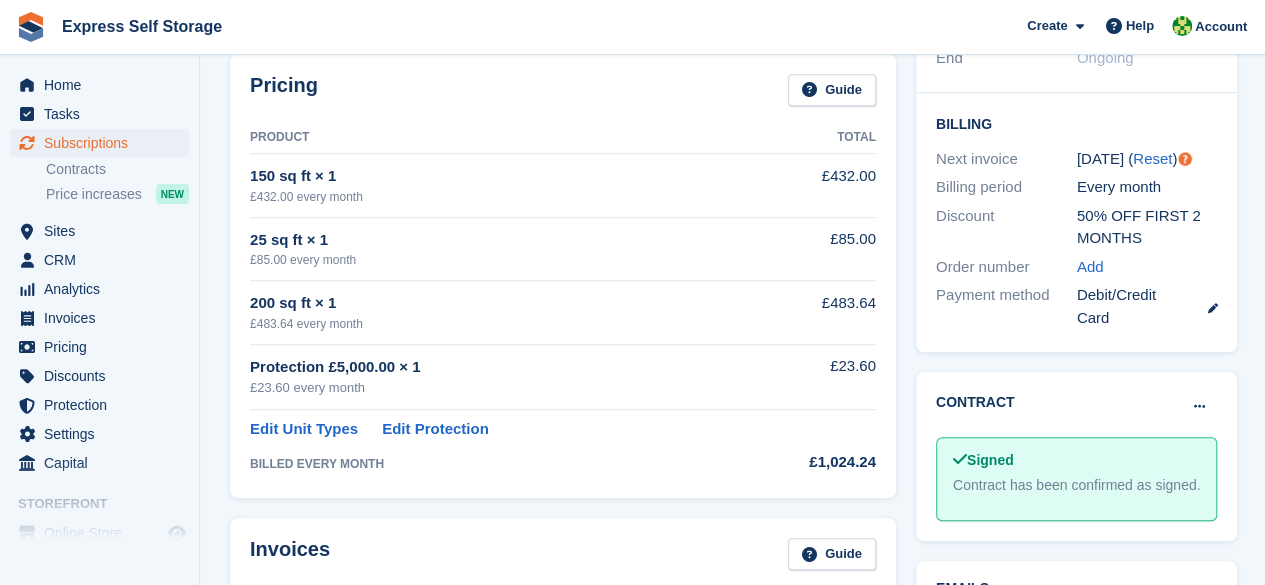 click on "Pricing
Guide
Product
Total
150 sq ft × 1
£432.00 every month
£432.00
25 sq ft × 1
£85.00 every month
£85.00
200 sq ft × 1
£483.64 every month
£483.64
£23.60" at bounding box center (563, 276) 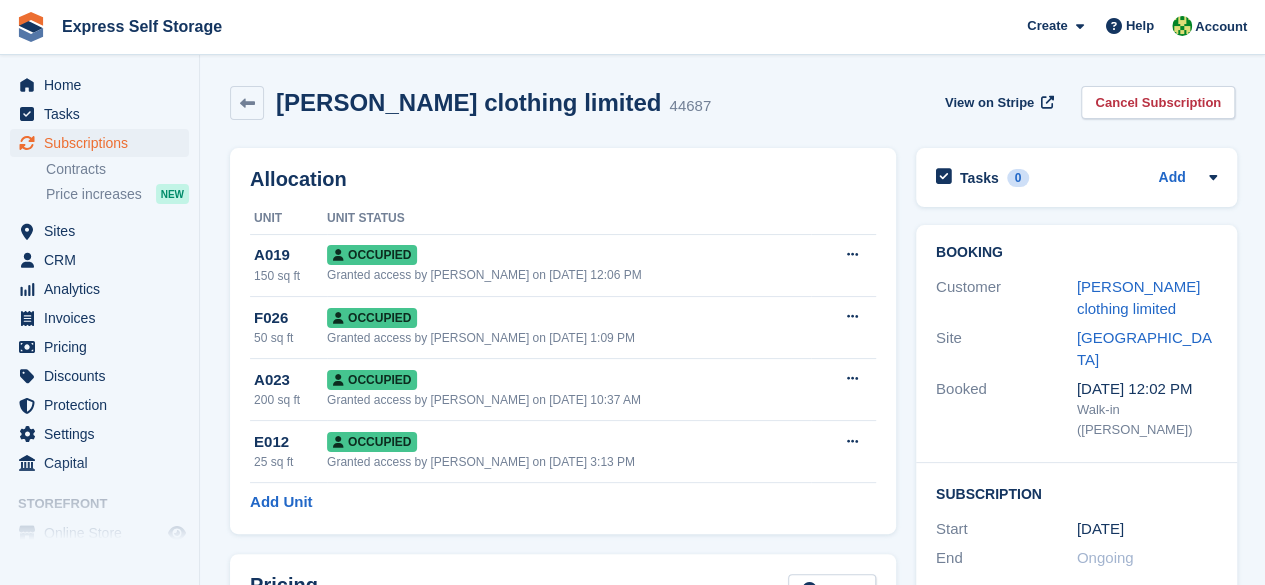scroll, scrollTop: 100, scrollLeft: 0, axis: vertical 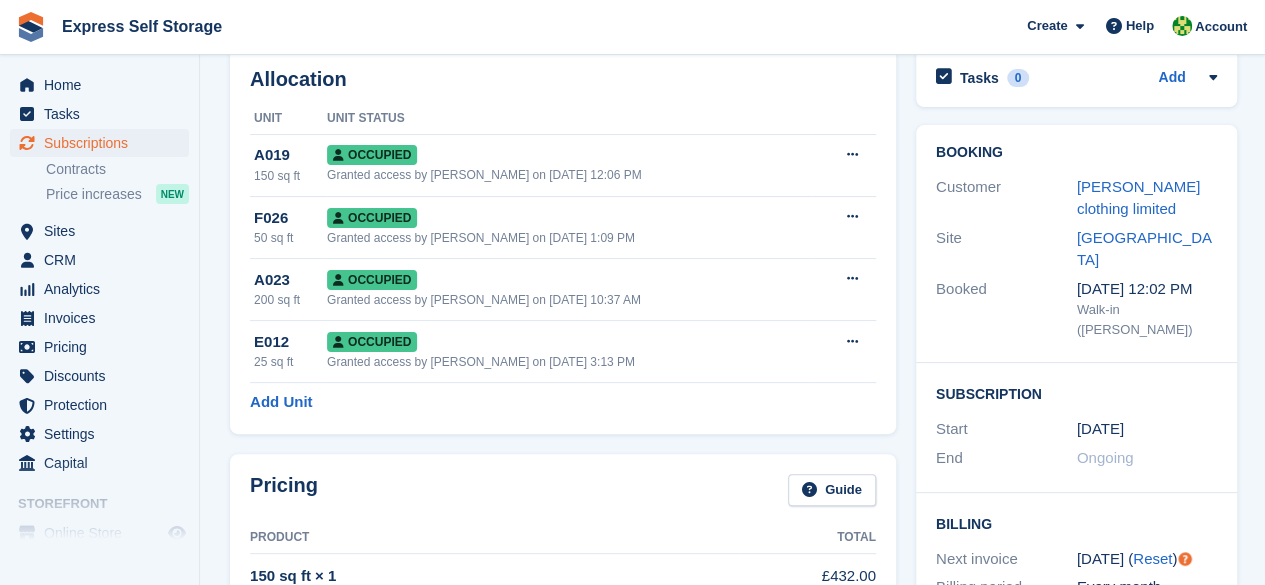 click on "Allocation
Unit
Unit Status
A019
150 sq ft
Occupied
Granted access by Sonia Shah on 27th Jun, 2024, 12:06 PM
Overlock
Repossess
Deallocate
F026
50 sq ft
Occupied
Granted access by Shakiyra Davis on 25th Jun,   1:09 PM
Overlock
Repossess
Deallocate
A023
200 sq ft
Occupied" at bounding box center (563, 241) 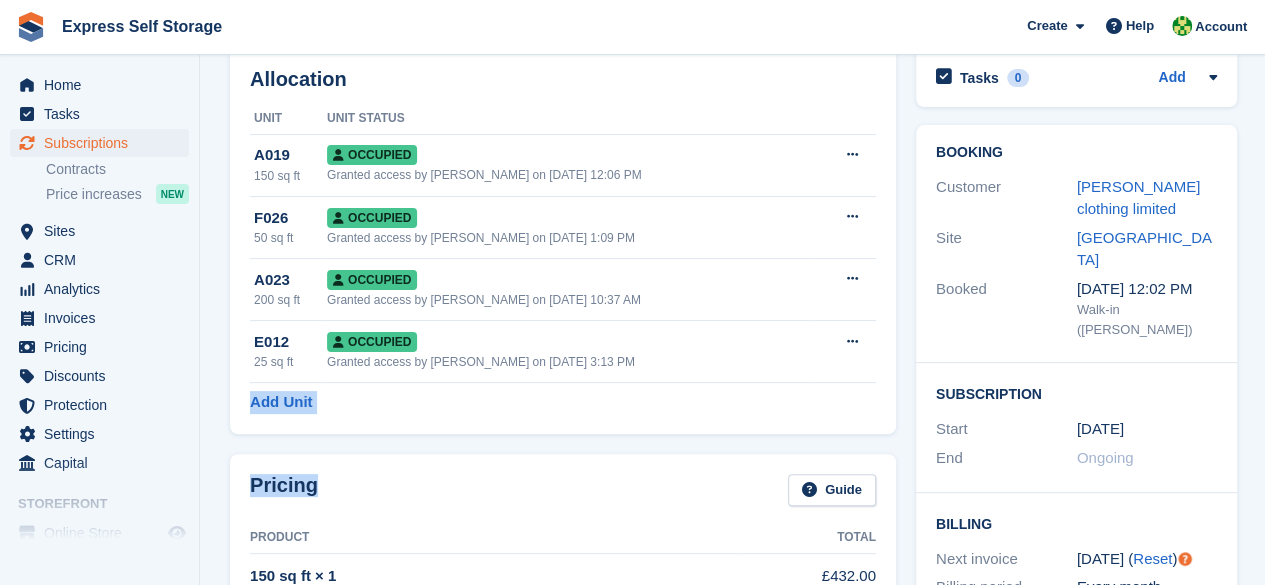 drag, startPoint x: 215, startPoint y: 447, endPoint x: 216, endPoint y: 399, distance: 48.010414 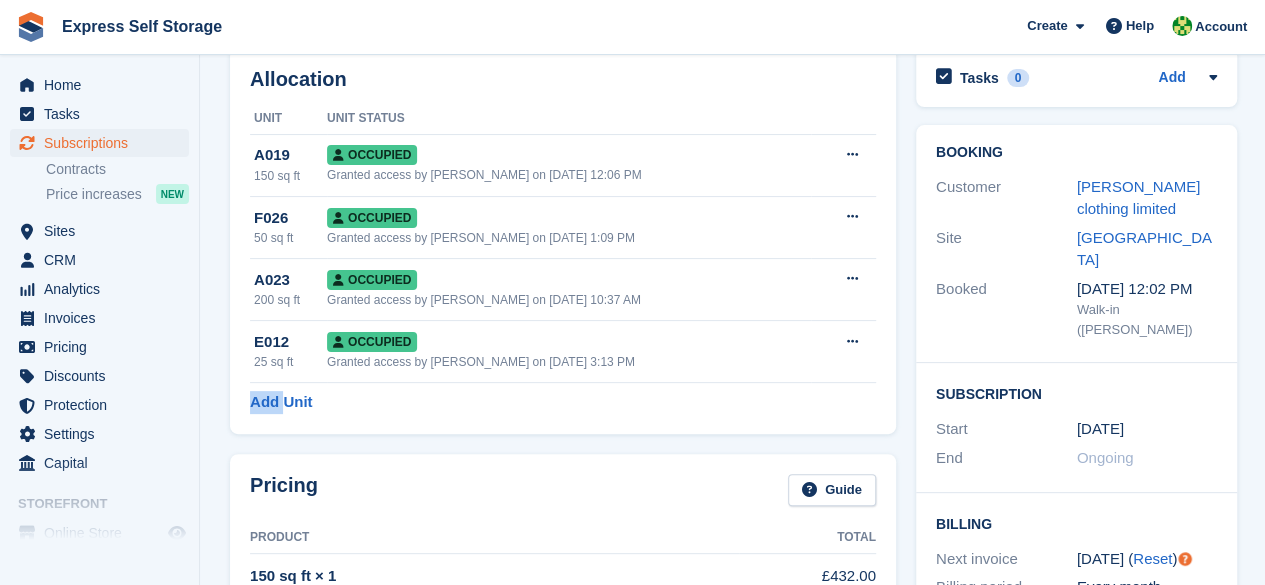 click on "Braggs clothing limited
44687
View on Stripe
Cancel Subscription
Allocation
Unit
Unit Status
A019
150 sq ft
Occupied
Granted access by Sonia Shah on 27th Jun, 2024, 12:06 PM
Overlock
Repossess" at bounding box center (732, 1637) 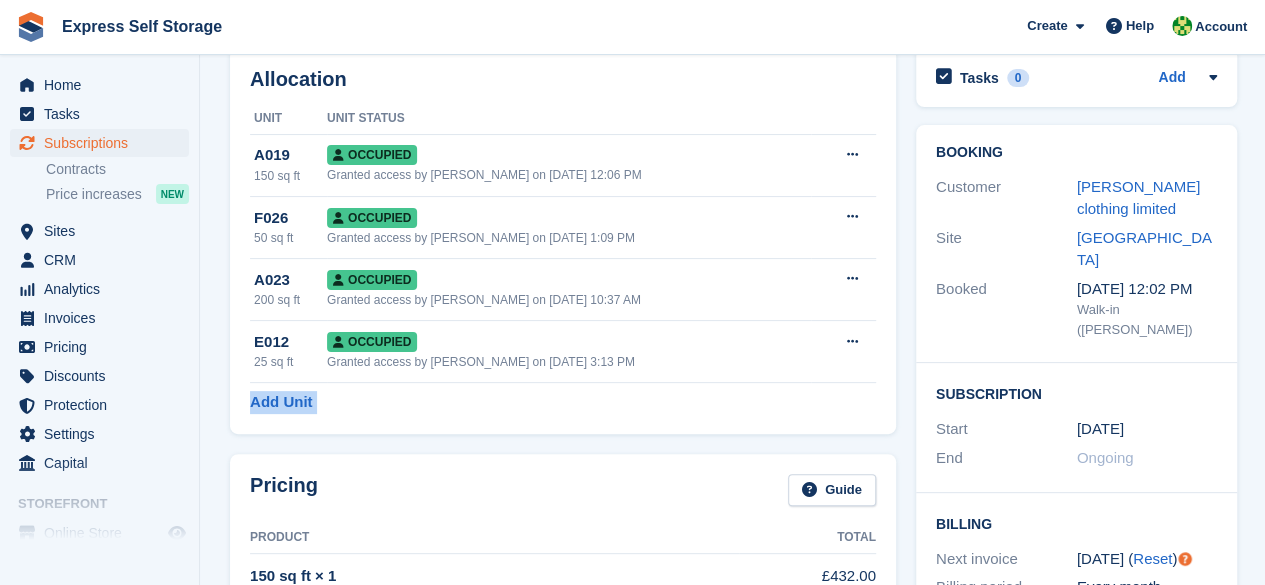 click on "Braggs clothing limited
44687
View on Stripe
Cancel Subscription
Allocation
Unit
Unit Status
A019
150 sq ft
Occupied
Granted access by Sonia Shah on 27th Jun, 2024, 12:06 PM
Overlock
Repossess" at bounding box center [732, 1637] 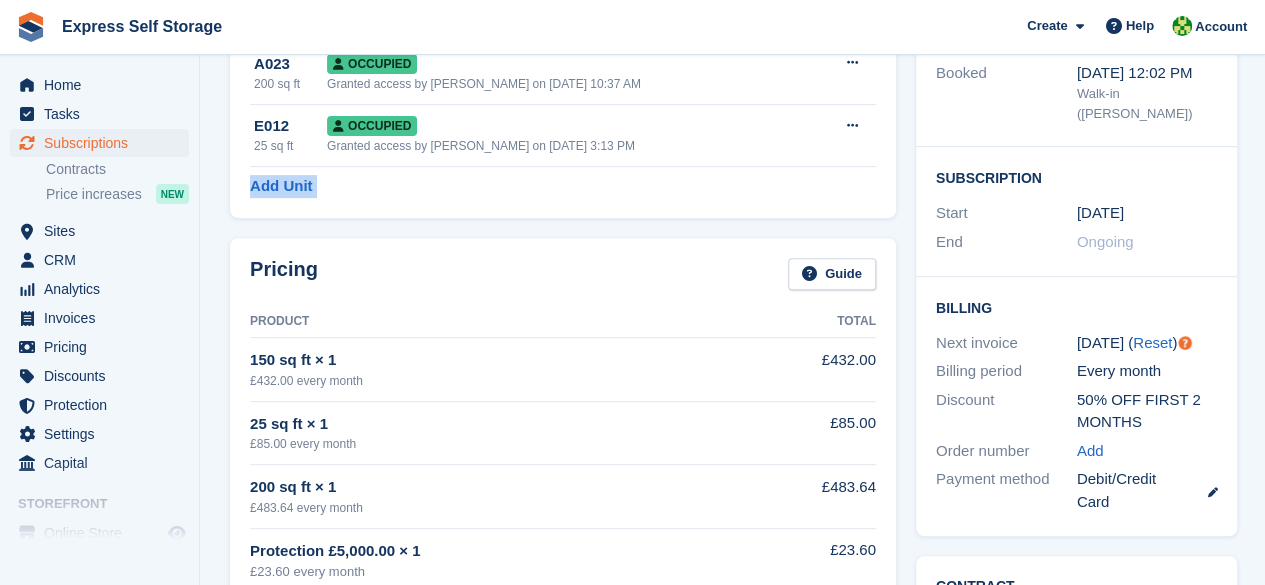 scroll, scrollTop: 253, scrollLeft: 0, axis: vertical 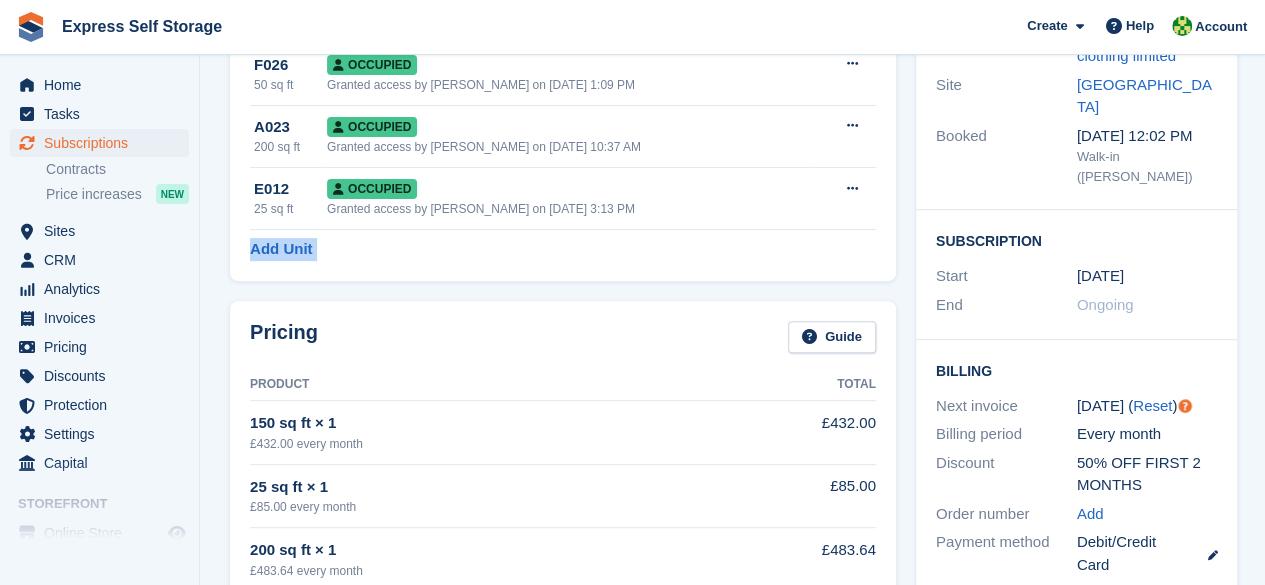 click on "Allocation
Unit
Unit Status
A019
150 sq ft
Occupied
Granted access by Sonia Shah on 27th Jun, 2024, 12:06 PM
Overlock
Repossess
Deallocate
F026
50 sq ft
Occupied
Granted access by Shakiyra Davis on 25th Jun,   1:09 PM
Overlock
Repossess
Deallocate
A023
200 sq ft" at bounding box center (563, 88) 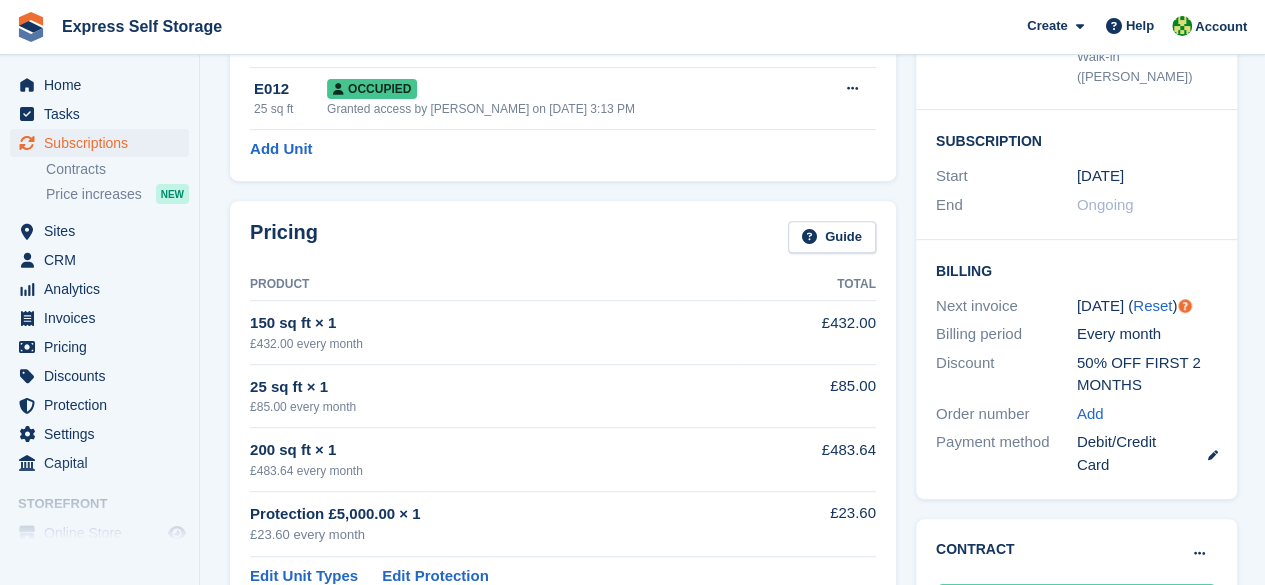 scroll, scrollTop: 453, scrollLeft: 0, axis: vertical 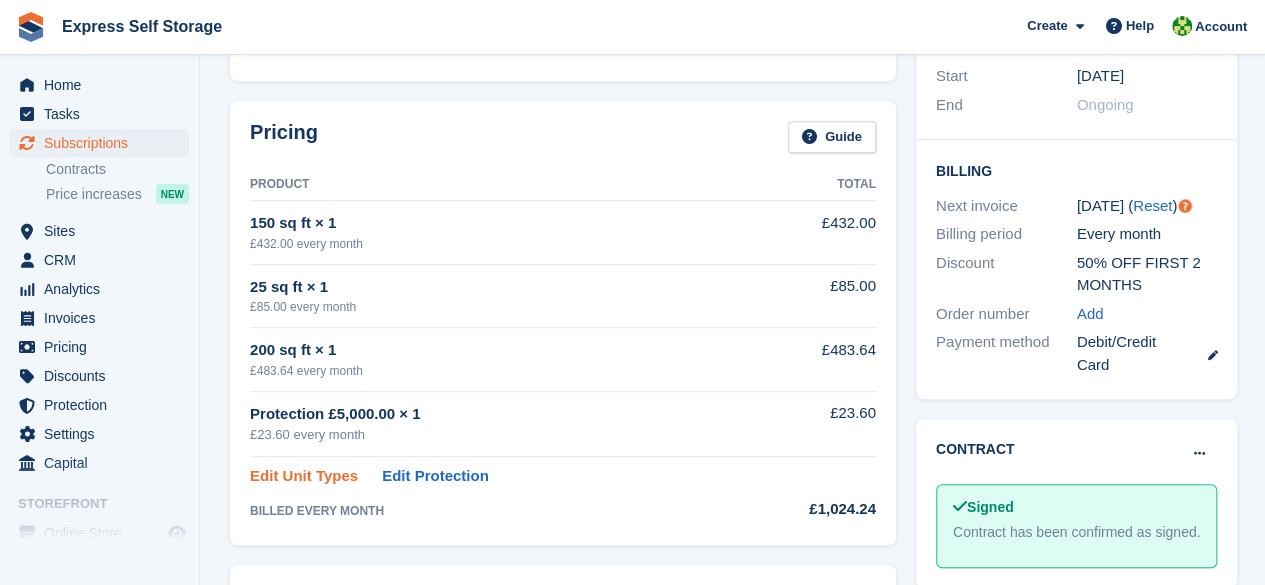 click on "Edit Unit Types" at bounding box center [304, 476] 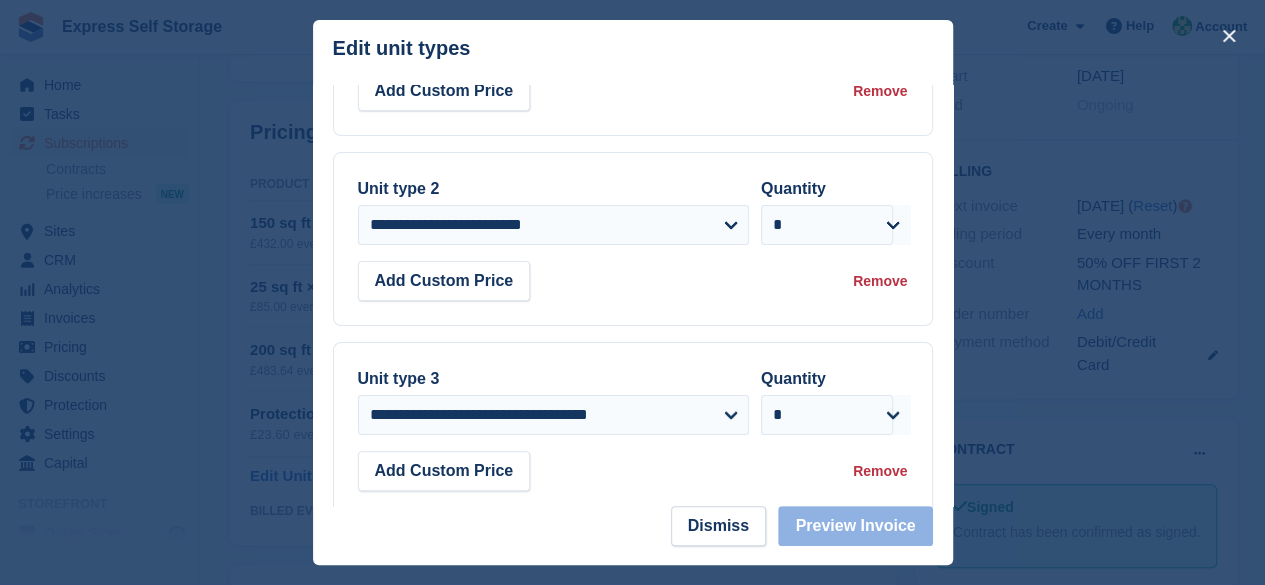 scroll, scrollTop: 231, scrollLeft: 0, axis: vertical 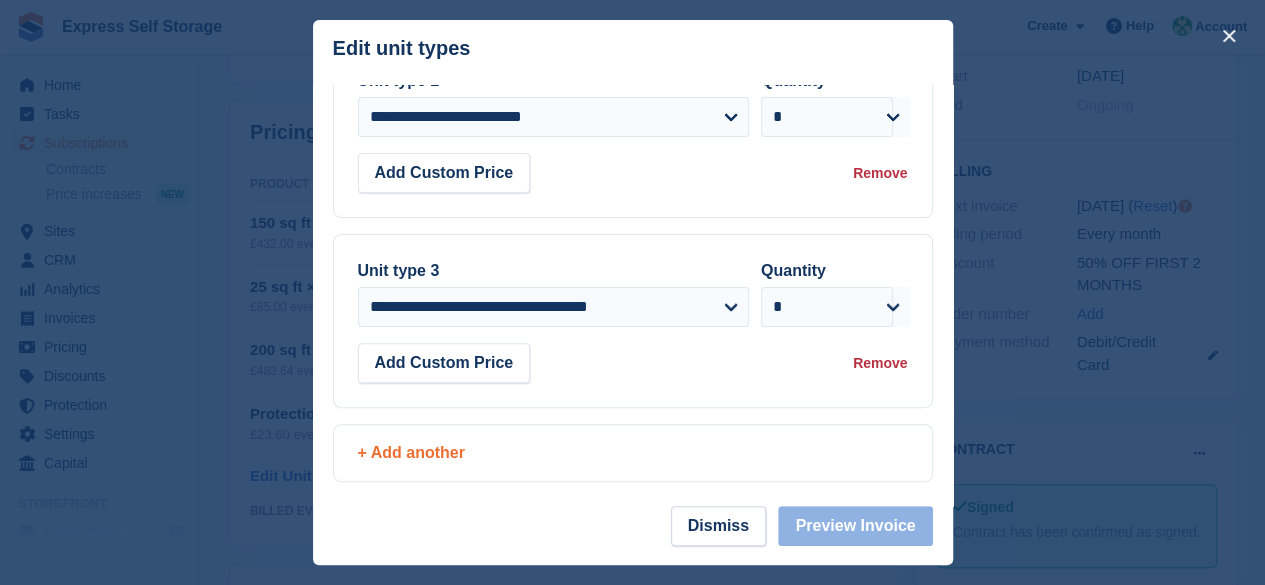click on "+ Add another" at bounding box center [633, 453] 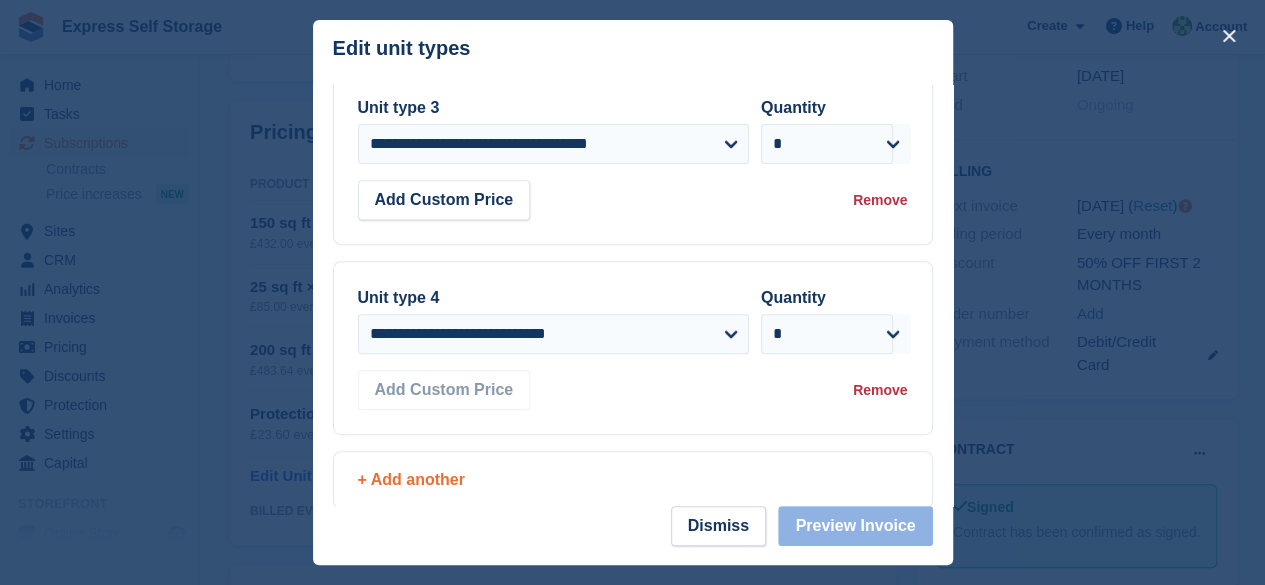 scroll, scrollTop: 420, scrollLeft: 0, axis: vertical 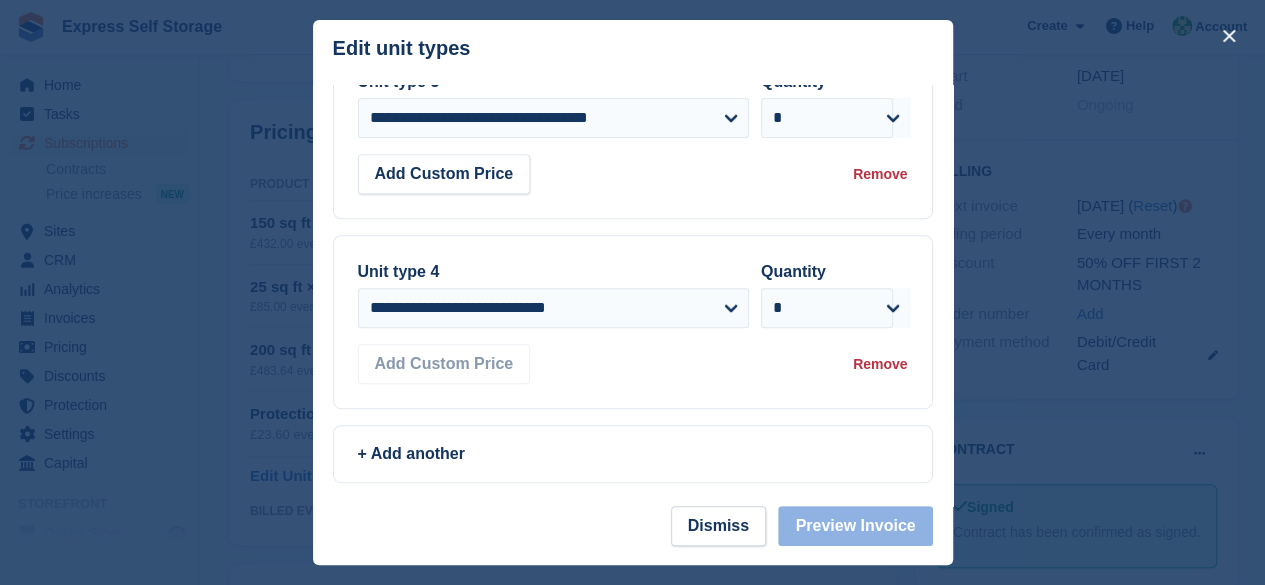 click at bounding box center [632, 292] 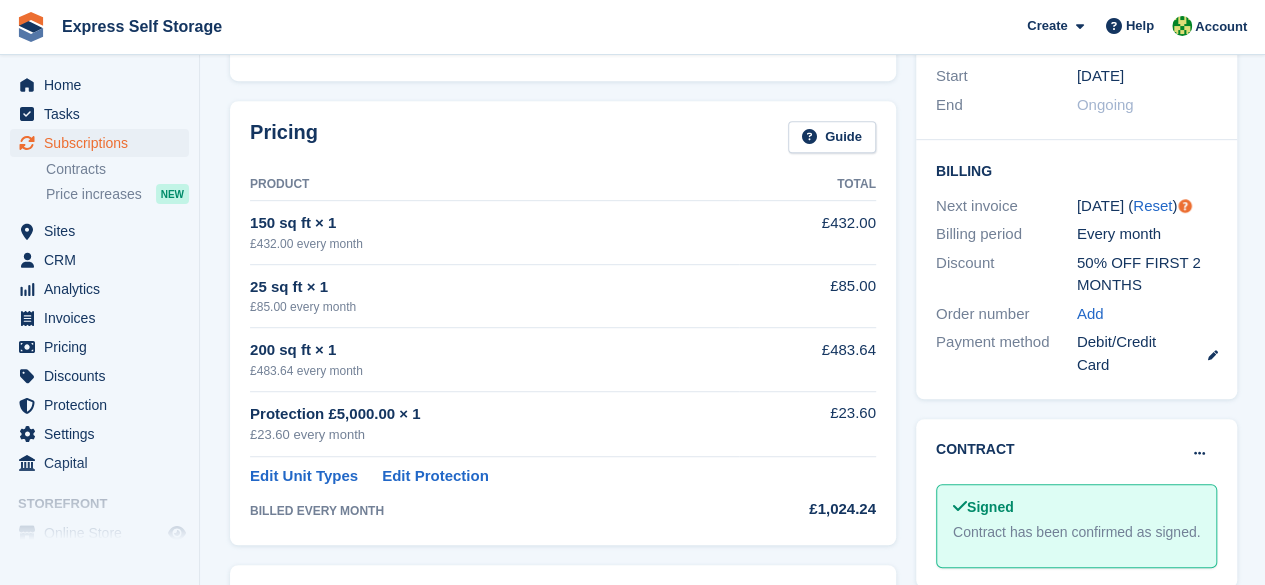 scroll, scrollTop: 53, scrollLeft: 0, axis: vertical 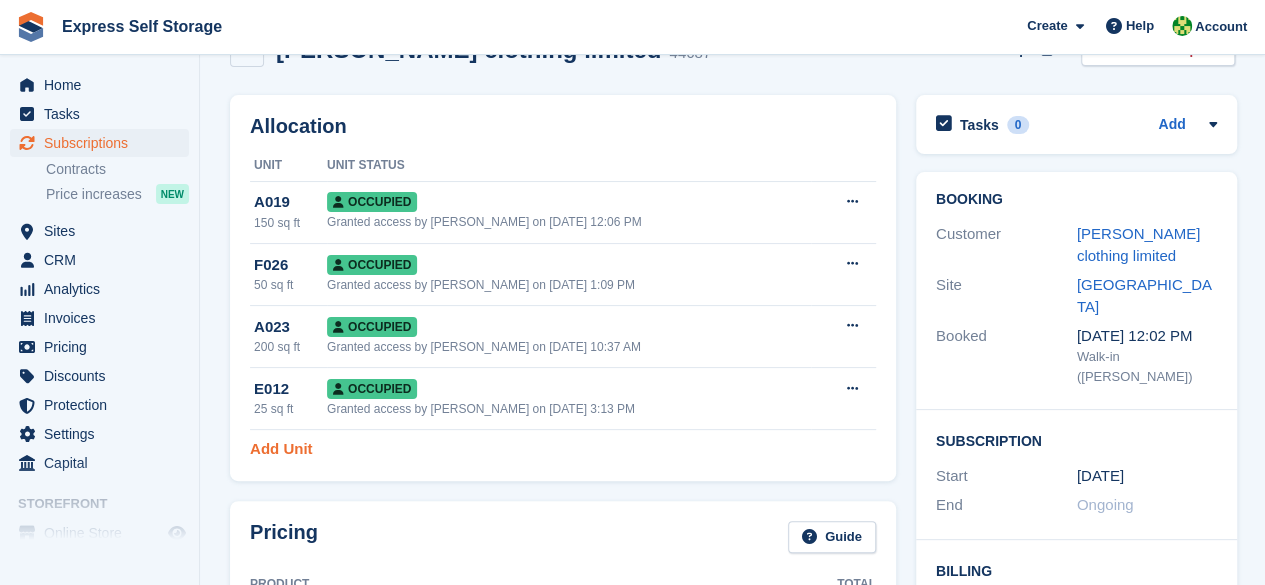click on "Add Unit" at bounding box center [281, 449] 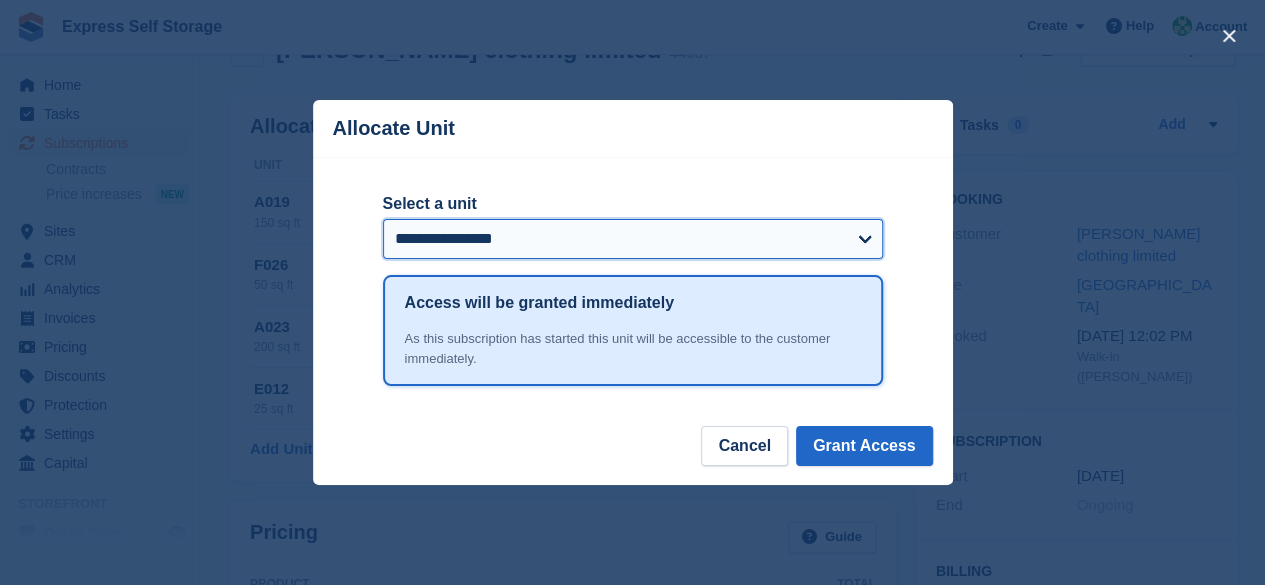 click on "**********" at bounding box center [633, 239] 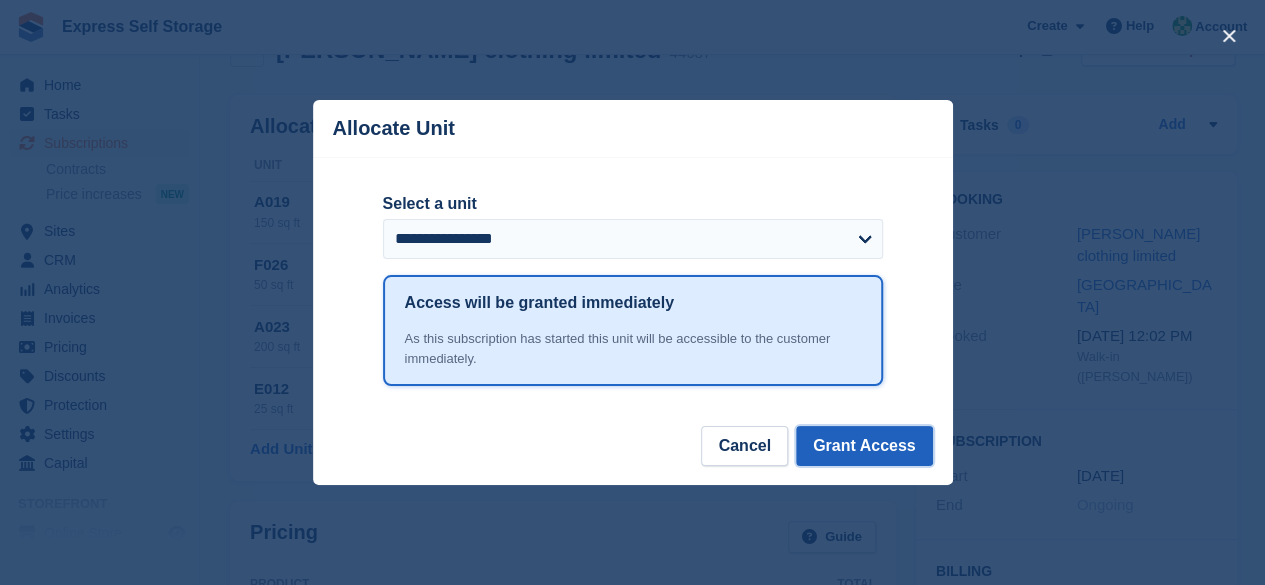 click on "Grant Access" at bounding box center (864, 446) 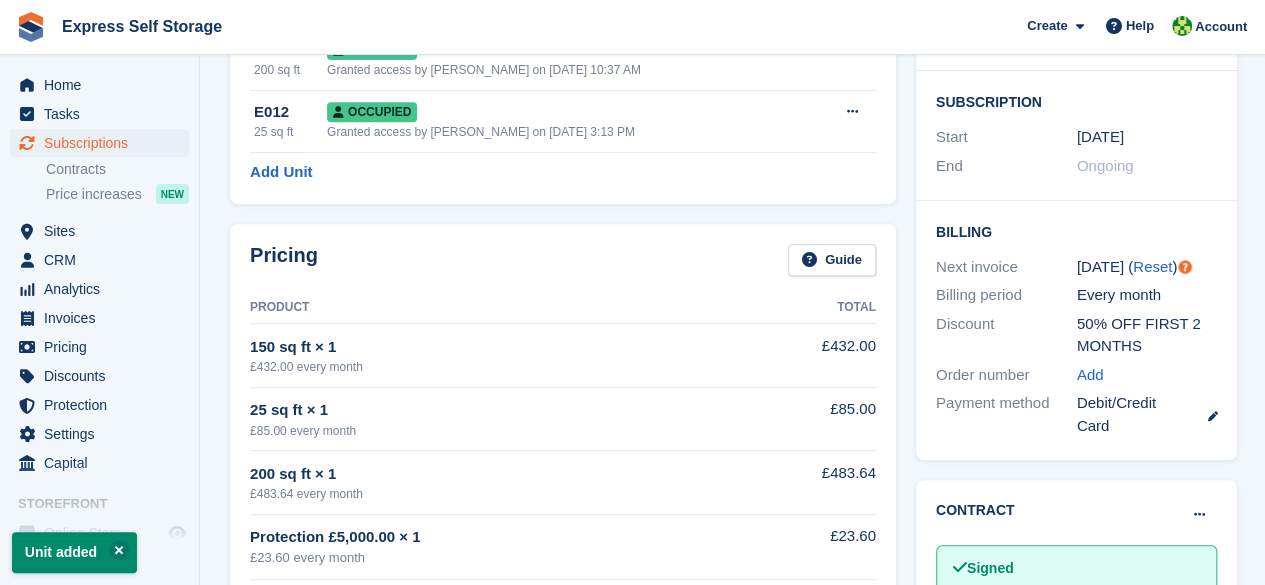 scroll, scrollTop: 553, scrollLeft: 0, axis: vertical 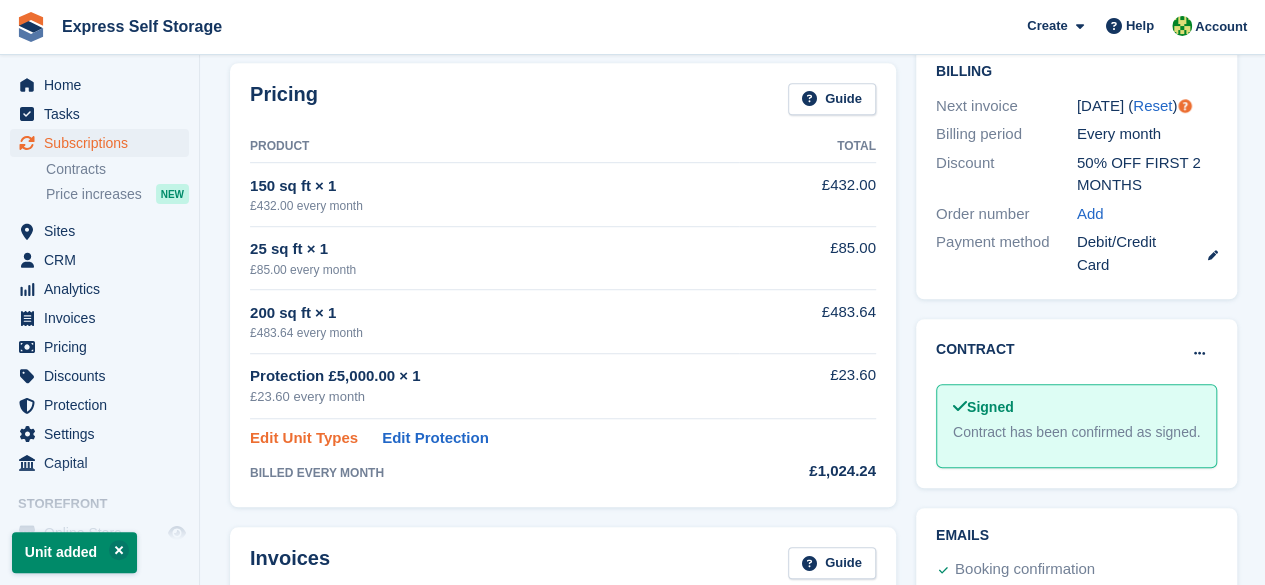 click on "Edit Unit Types" at bounding box center (304, 438) 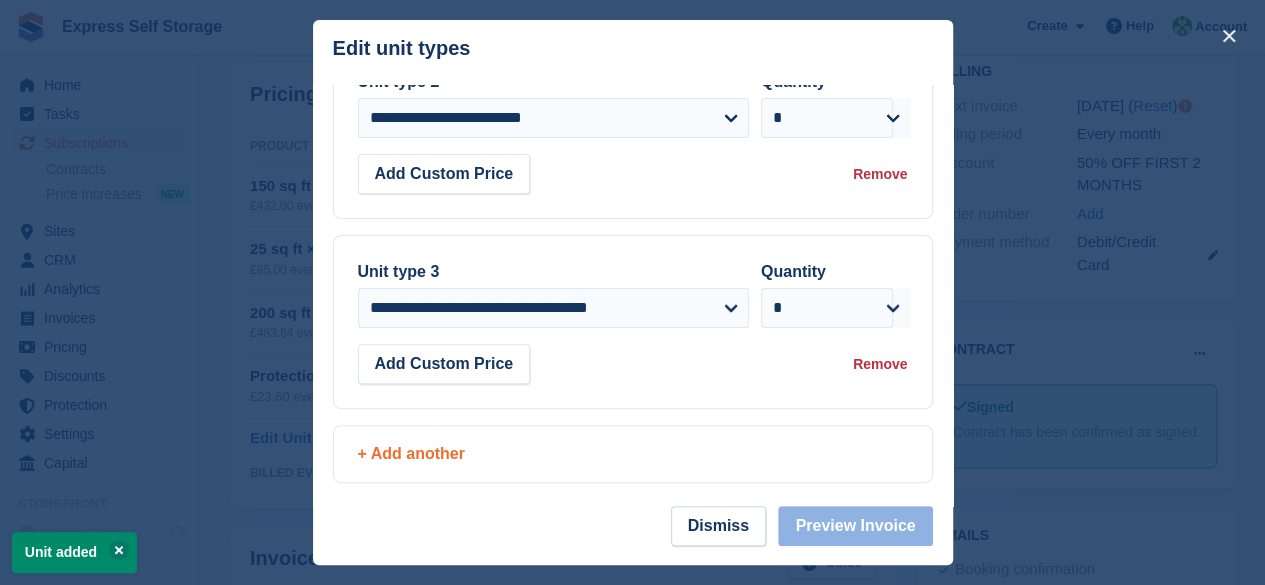 scroll, scrollTop: 231, scrollLeft: 0, axis: vertical 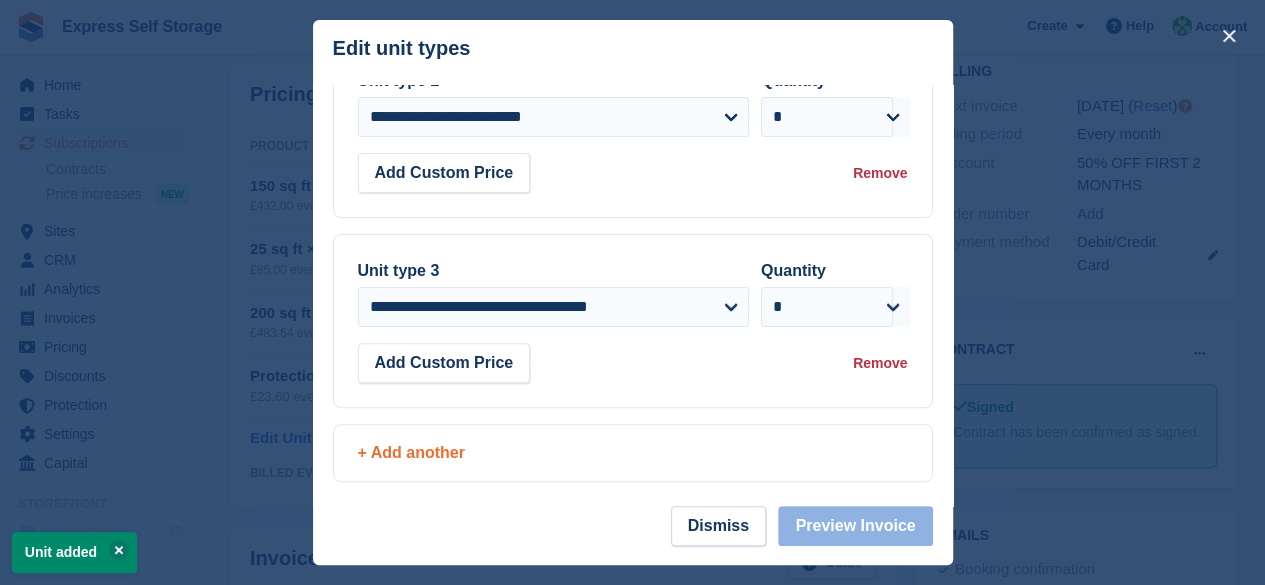 click on "+ Add another" at bounding box center (633, 453) 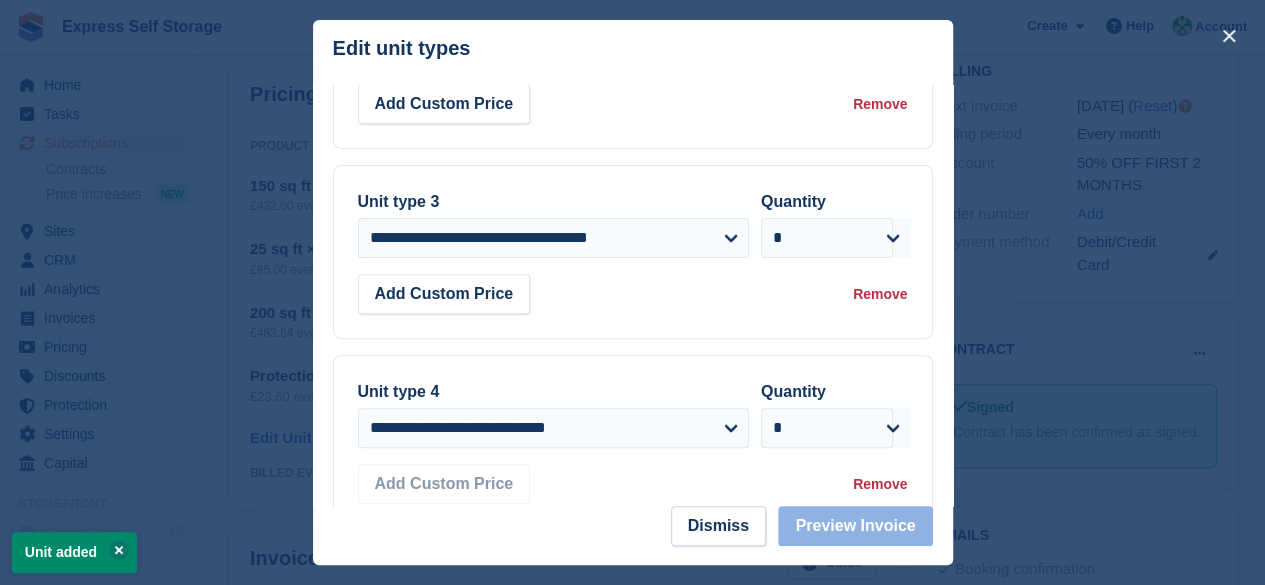 scroll, scrollTop: 331, scrollLeft: 0, axis: vertical 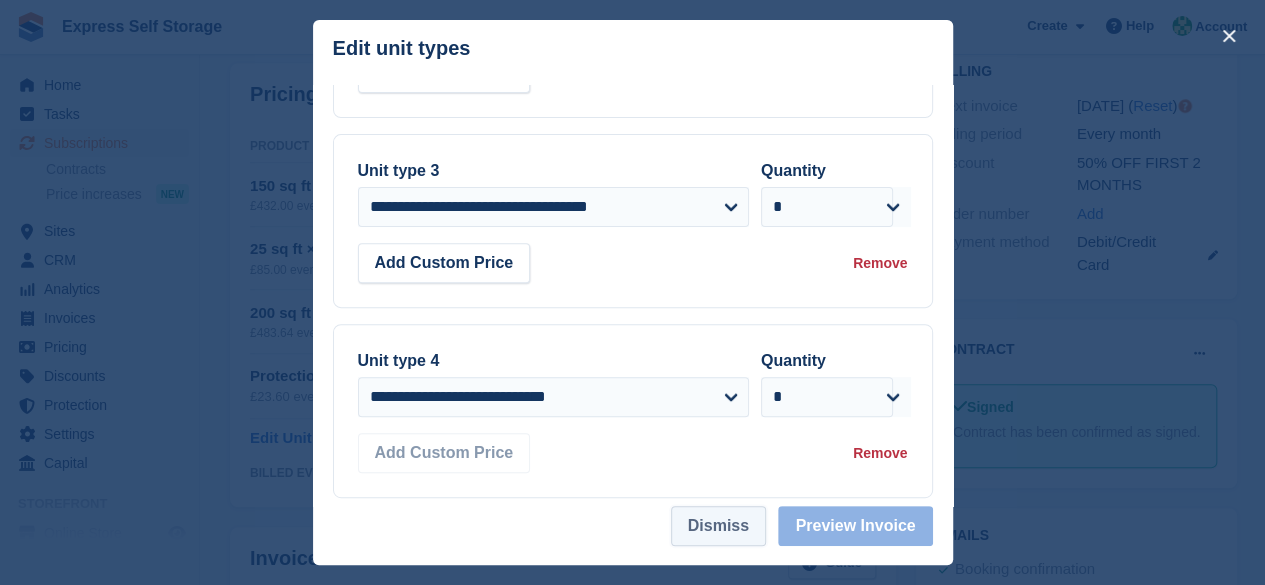 click on "Dismiss" at bounding box center (718, 526) 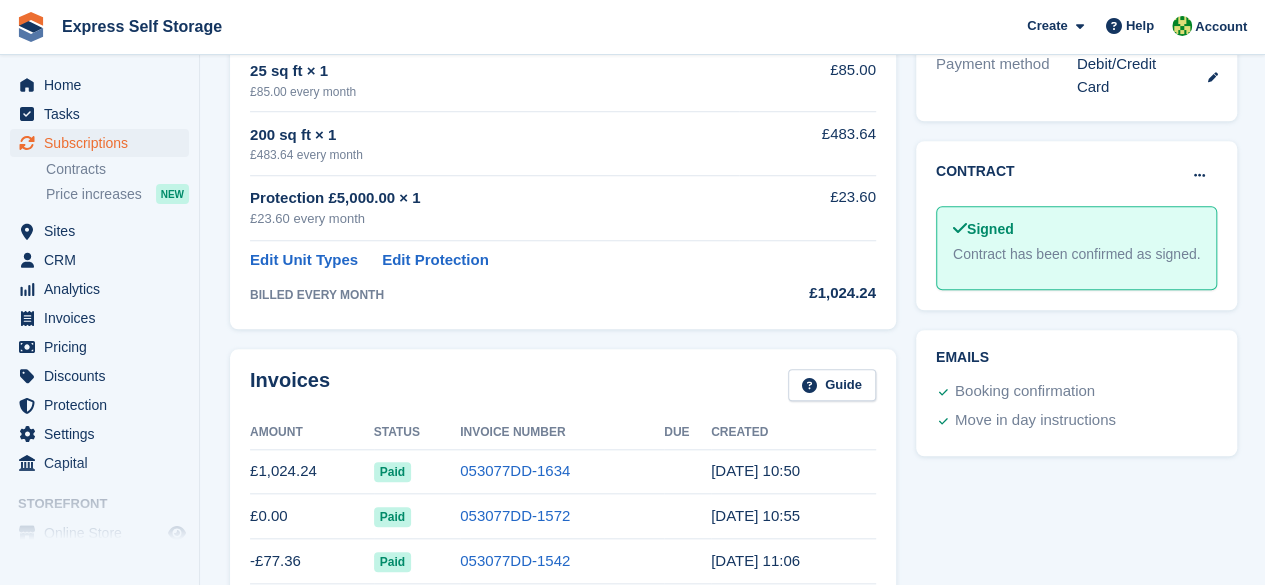 scroll, scrollTop: 700, scrollLeft: 0, axis: vertical 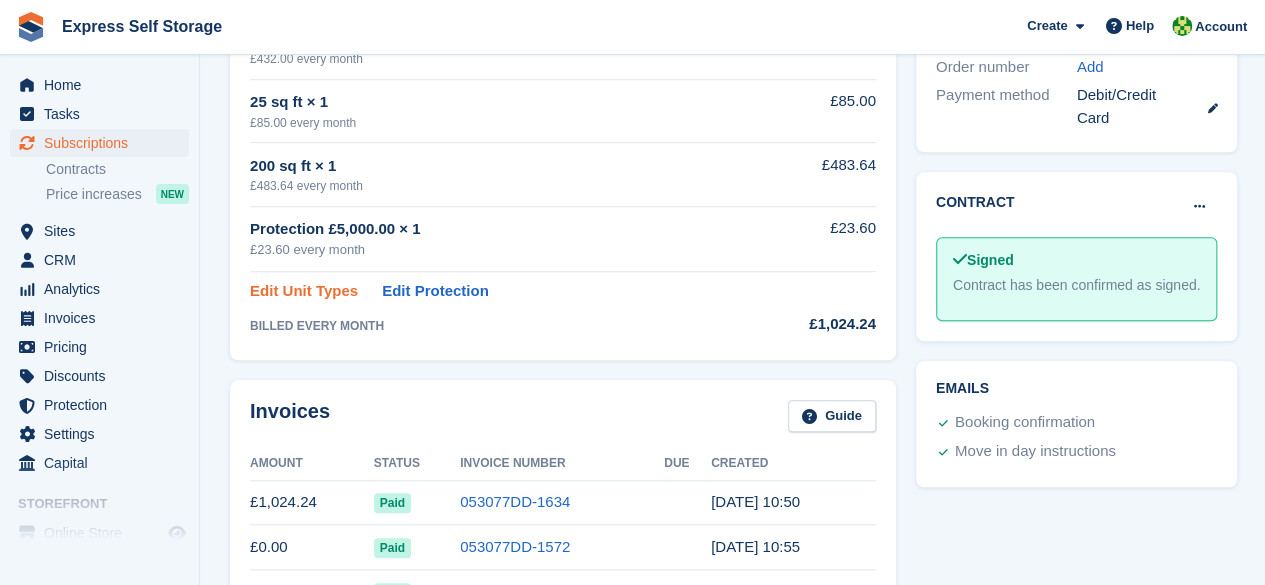 click on "Edit Unit Types" at bounding box center [304, 291] 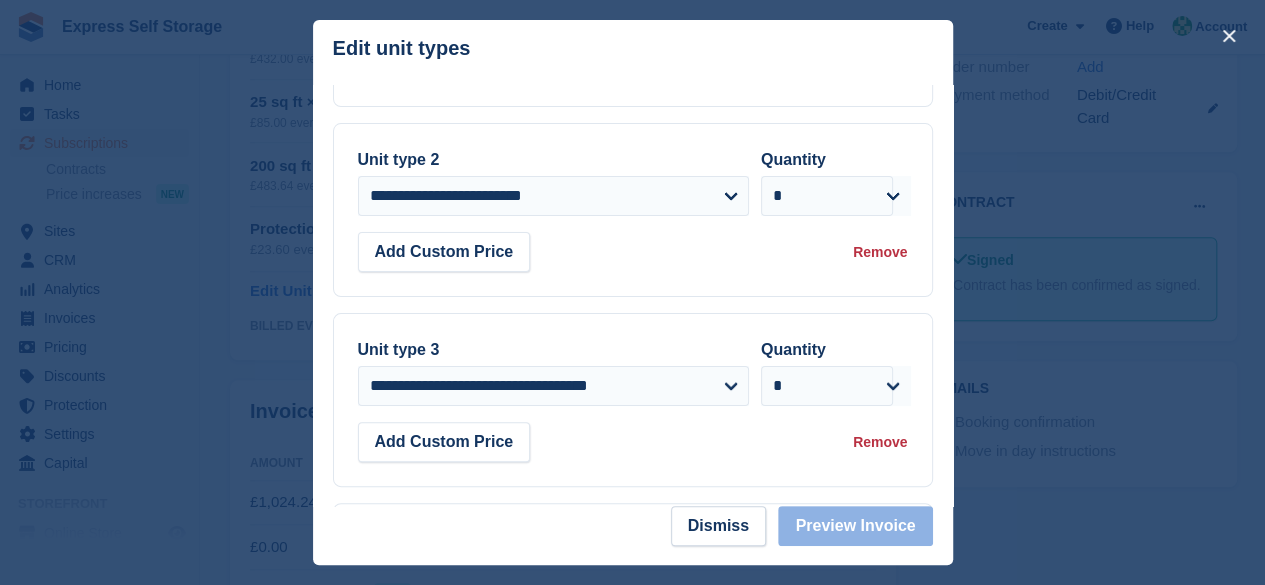 scroll, scrollTop: 231, scrollLeft: 0, axis: vertical 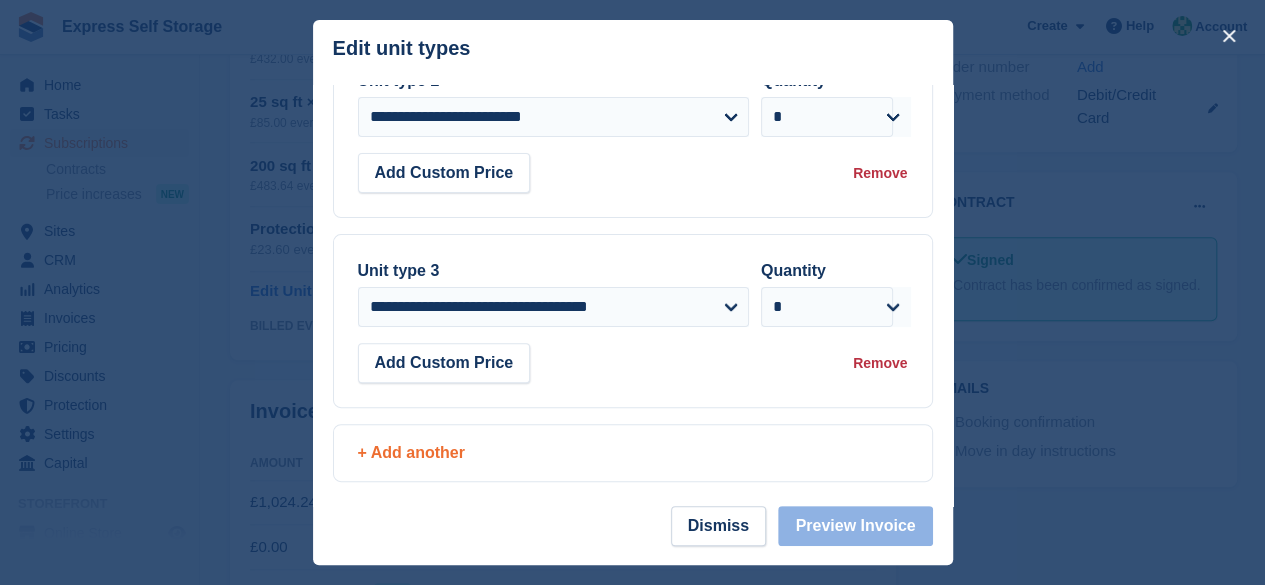 click on "+ Add another" at bounding box center [633, 453] 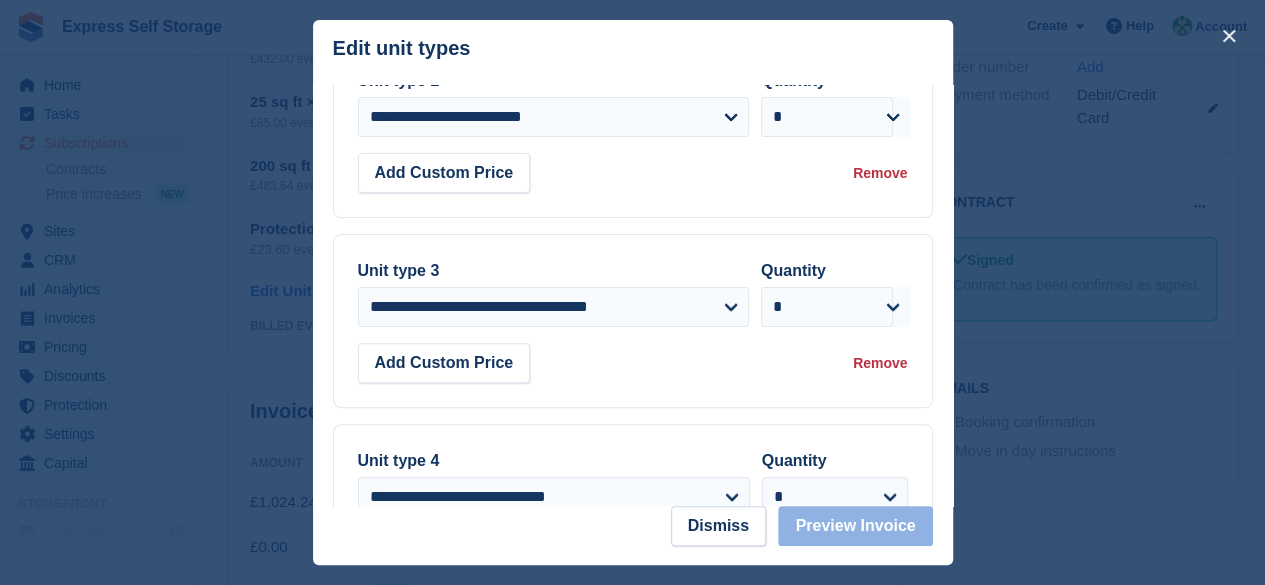 scroll, scrollTop: 420, scrollLeft: 0, axis: vertical 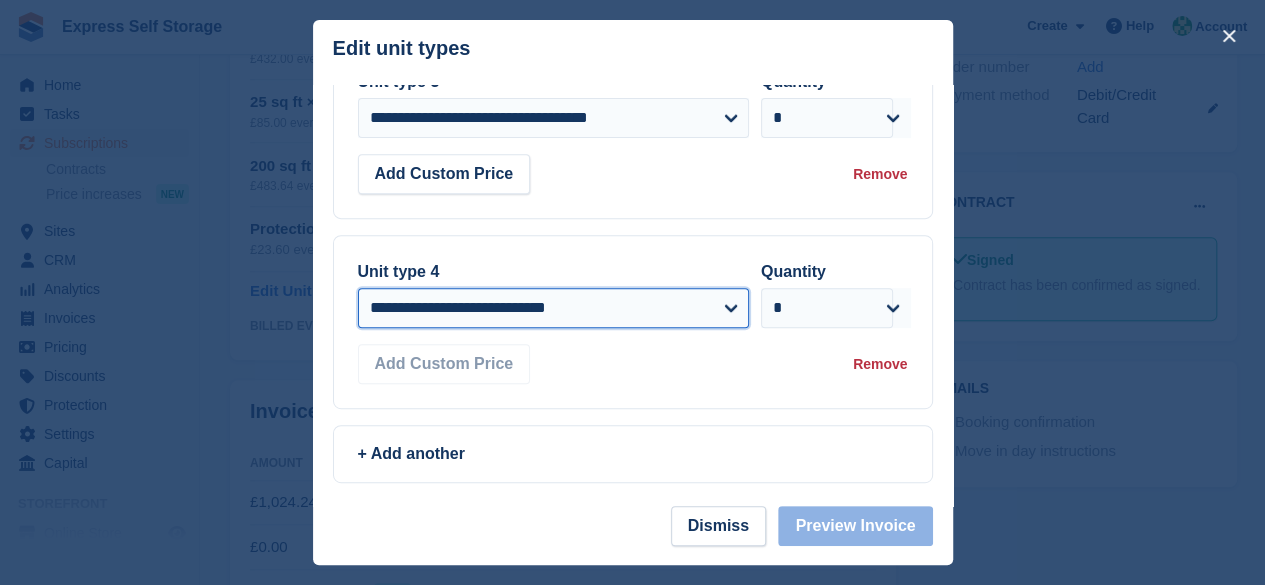 click on "**********" at bounding box center [553, 308] 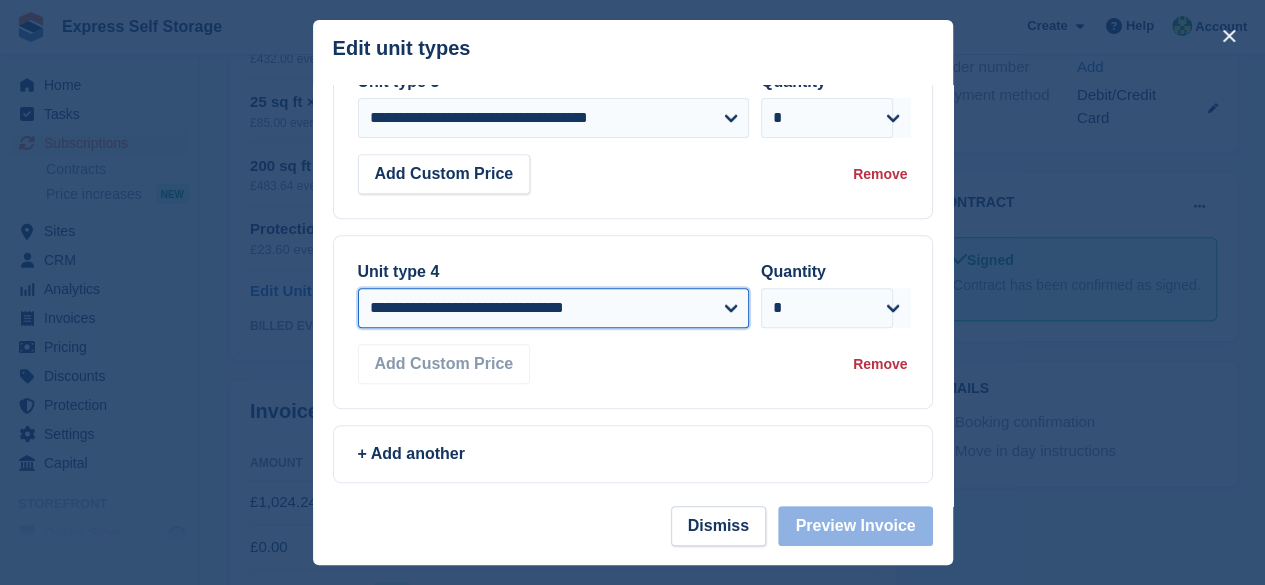 click on "**********" at bounding box center (553, 308) 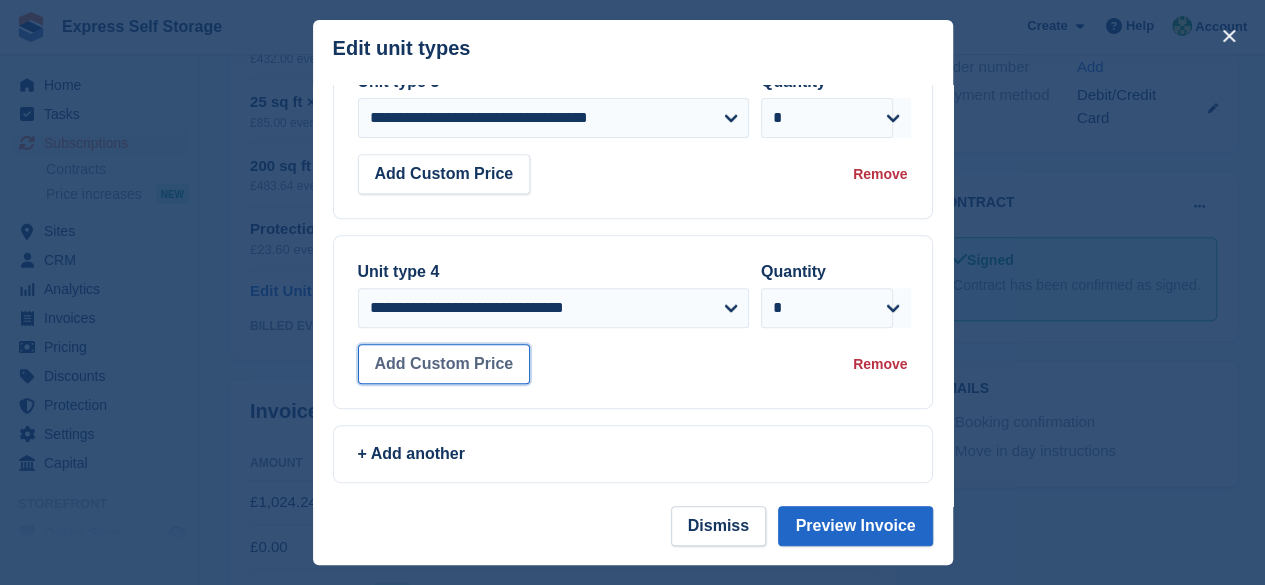 click on "Add Custom Price" at bounding box center (444, 364) 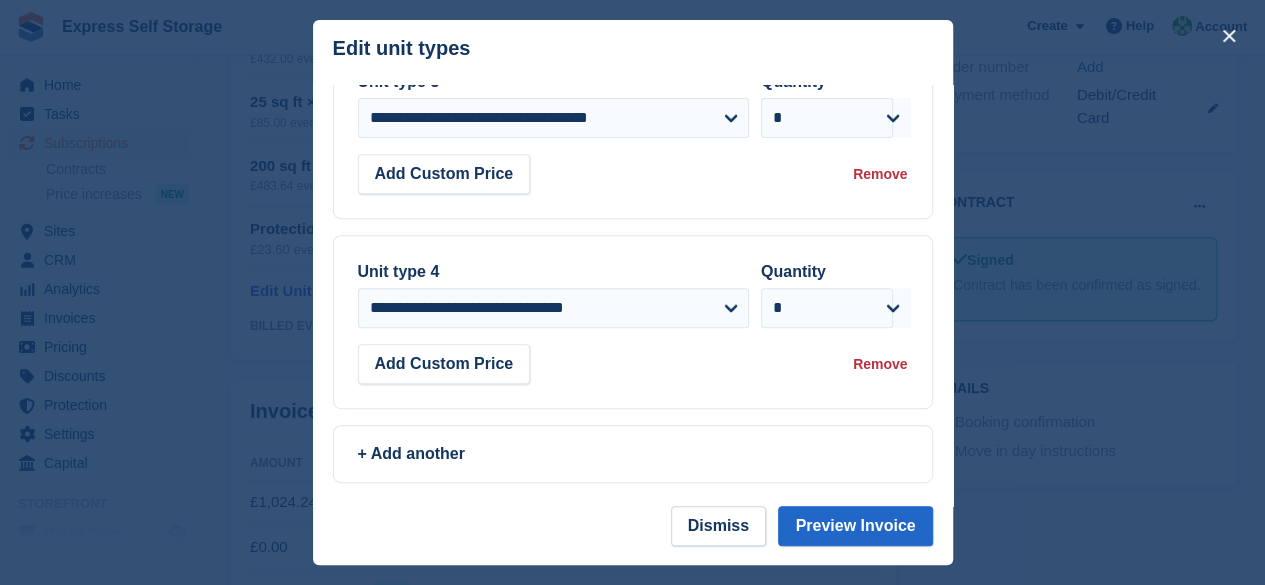 scroll, scrollTop: 0, scrollLeft: 0, axis: both 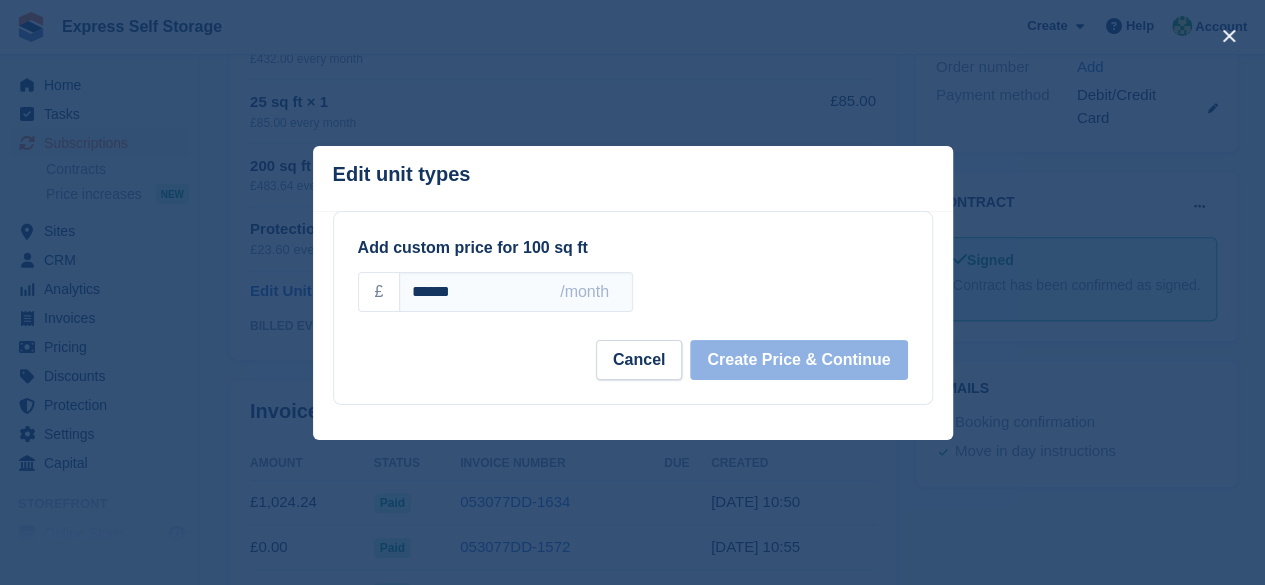drag, startPoint x: 502, startPoint y: 295, endPoint x: 375, endPoint y: 290, distance: 127.09839 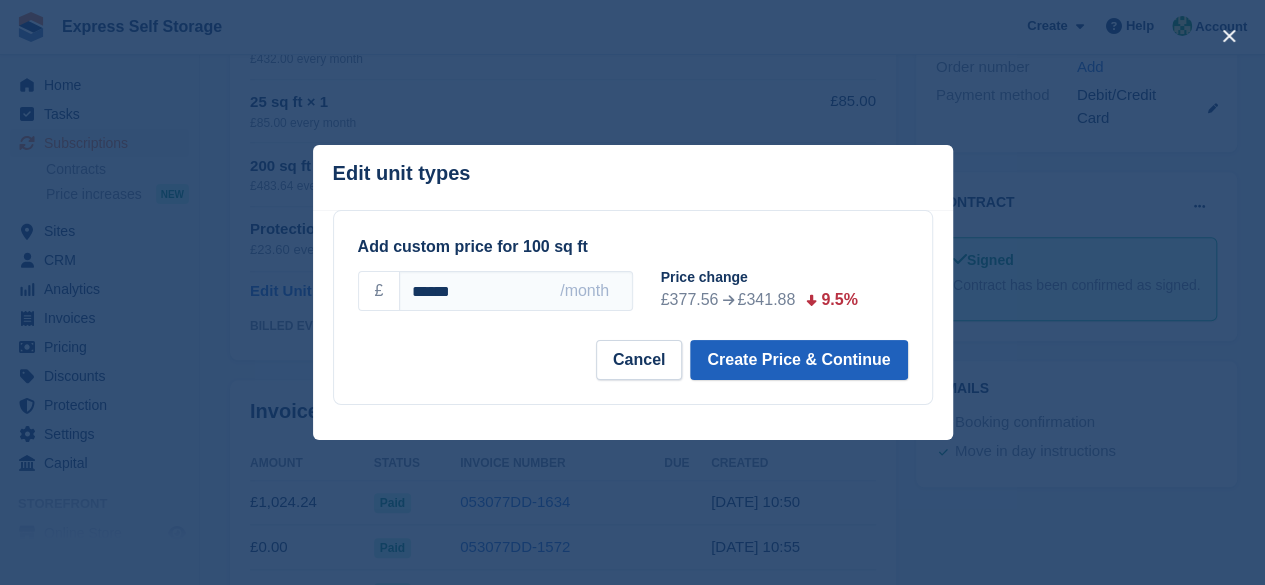 type on "******" 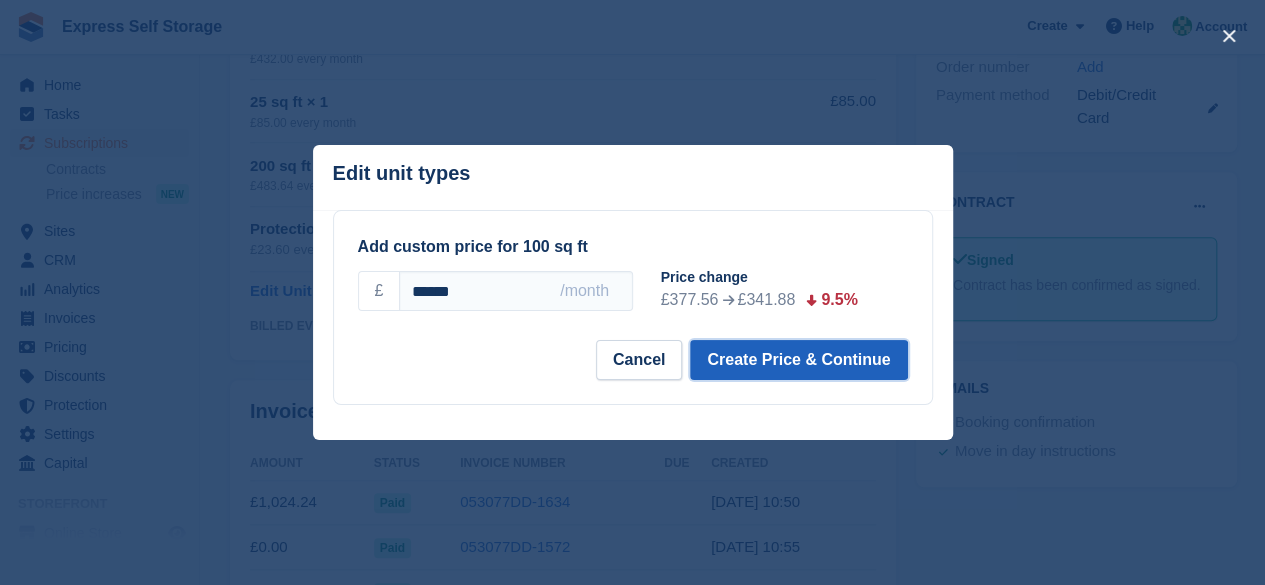 click on "Create Price & Continue" at bounding box center (798, 360) 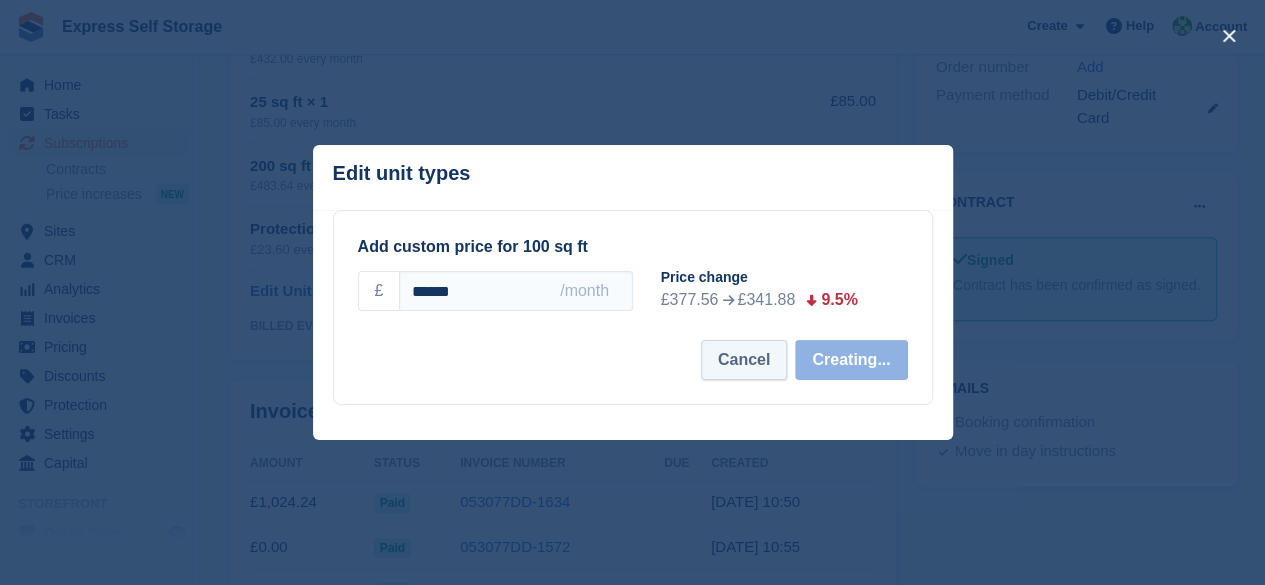 select on "*****" 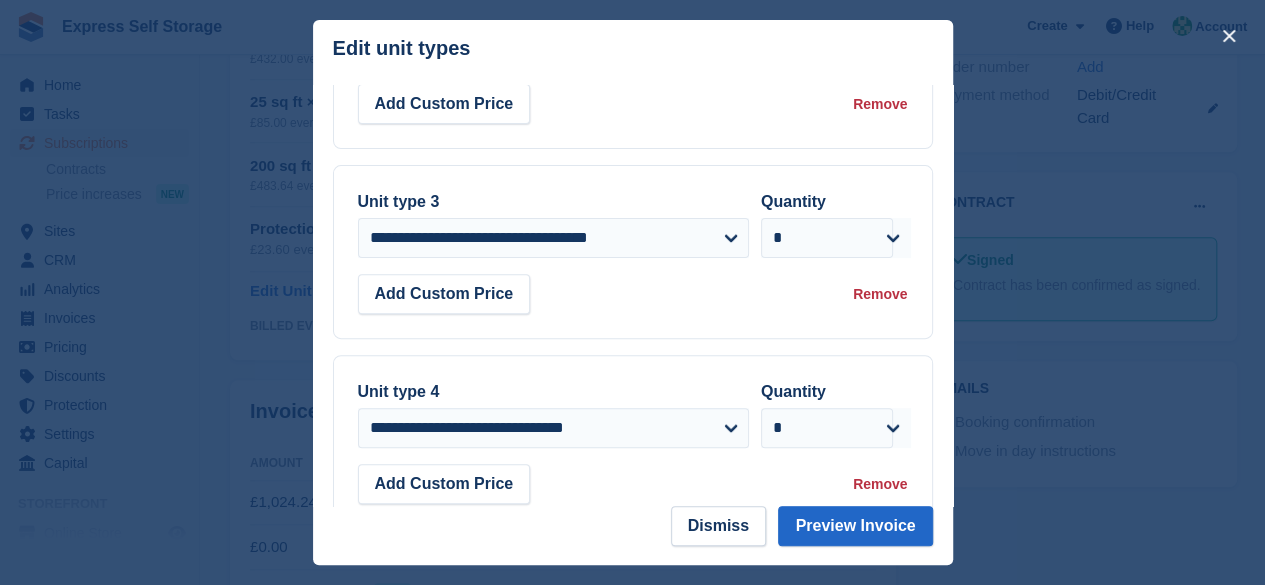 scroll, scrollTop: 579, scrollLeft: 0, axis: vertical 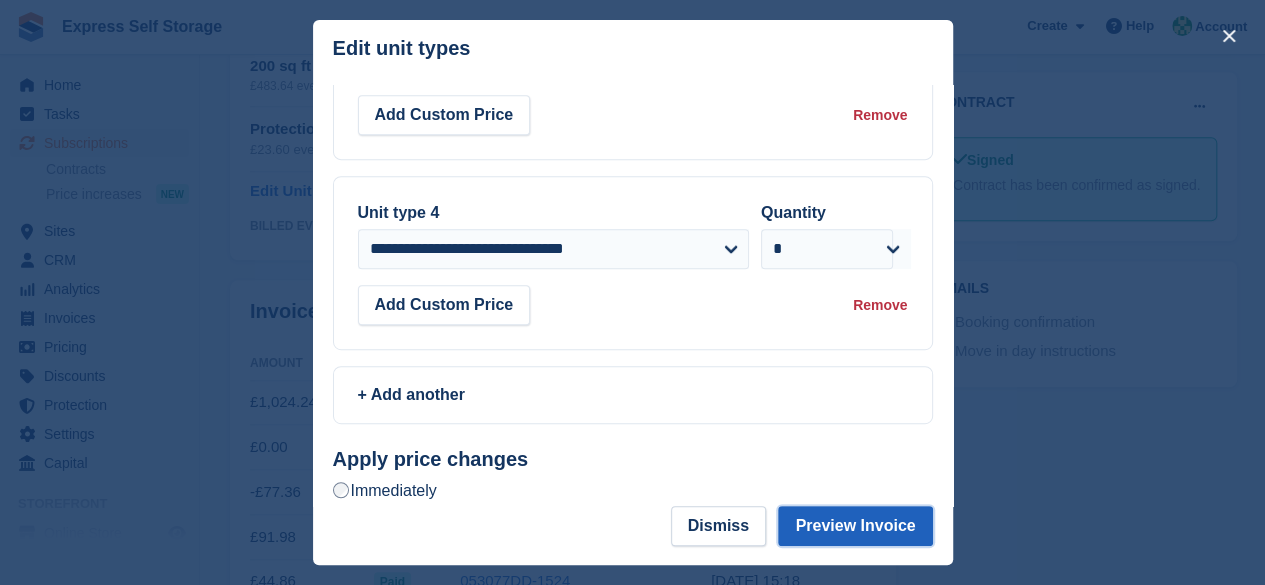 click on "Preview Invoice" at bounding box center [855, 526] 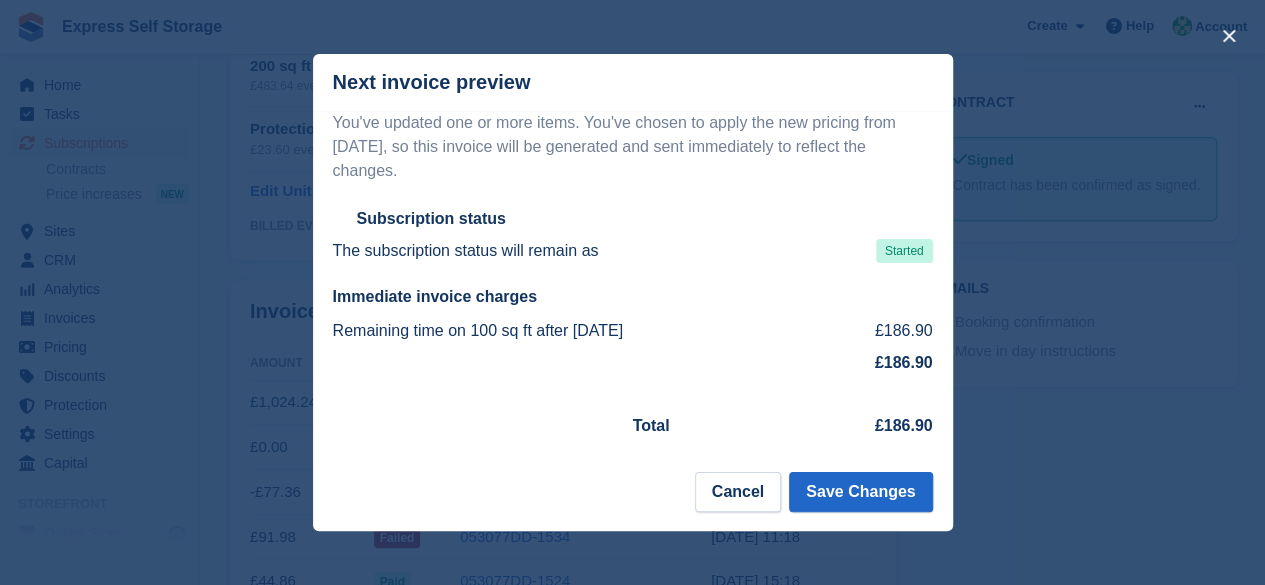 click at bounding box center [632, 292] 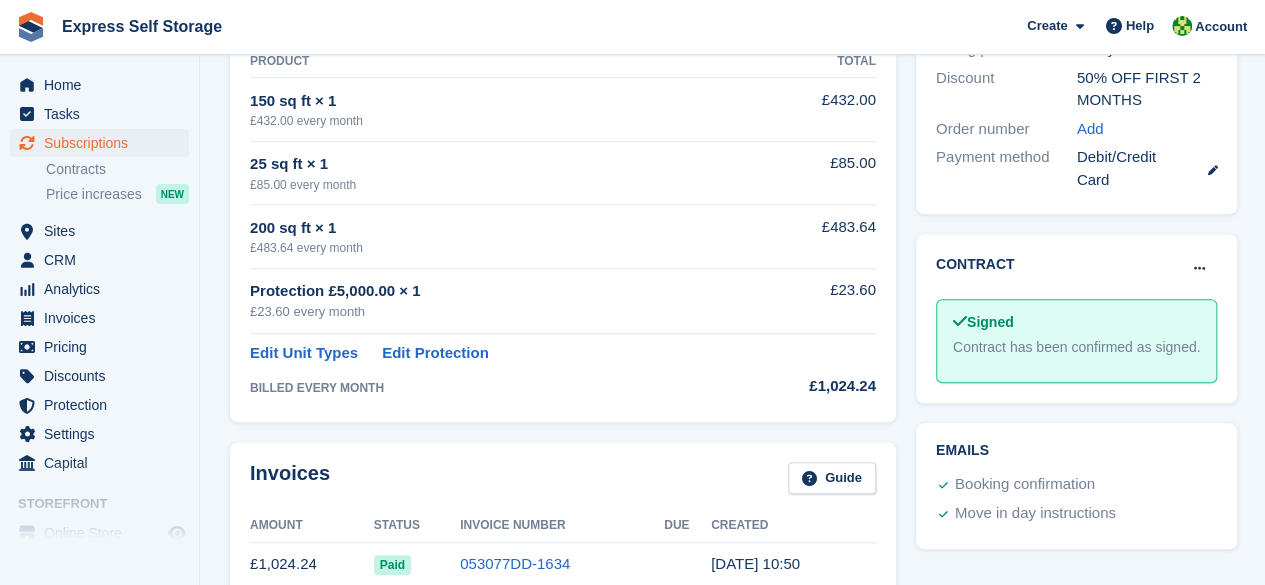 scroll, scrollTop: 500, scrollLeft: 0, axis: vertical 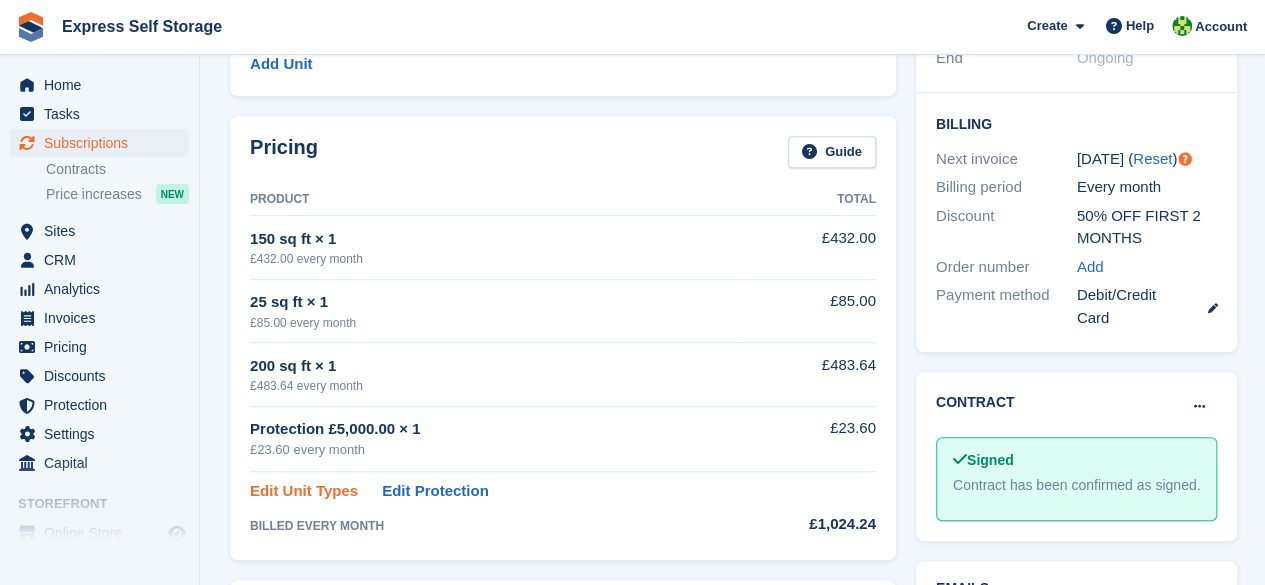 click on "Edit Unit Types" at bounding box center [304, 491] 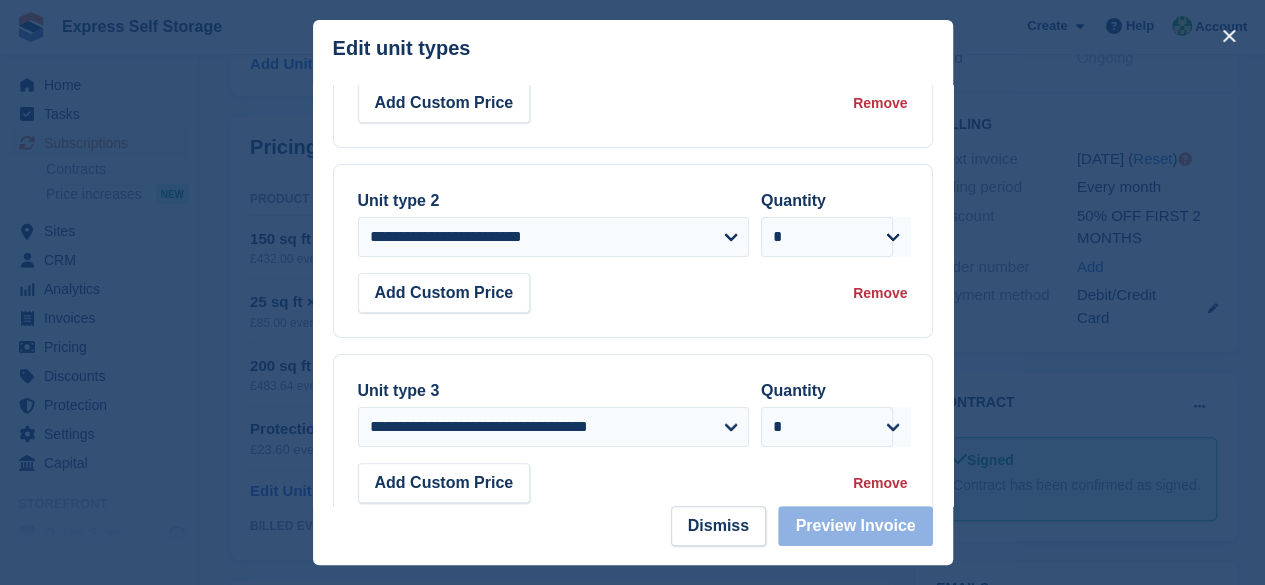 scroll, scrollTop: 231, scrollLeft: 0, axis: vertical 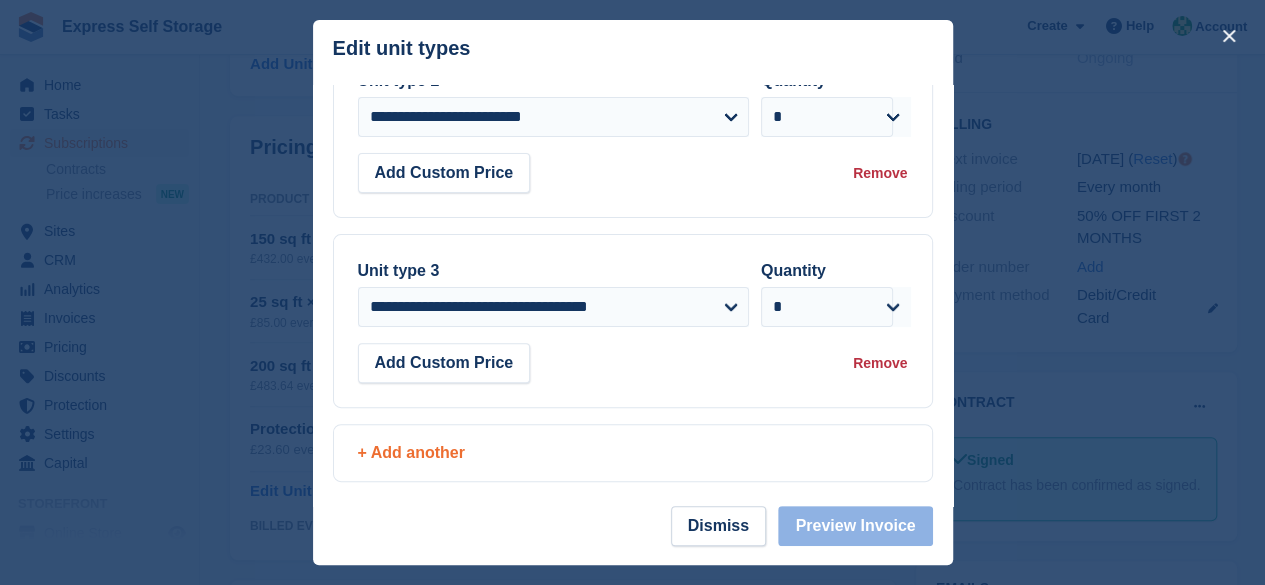 click on "+ Add another" at bounding box center (633, 453) 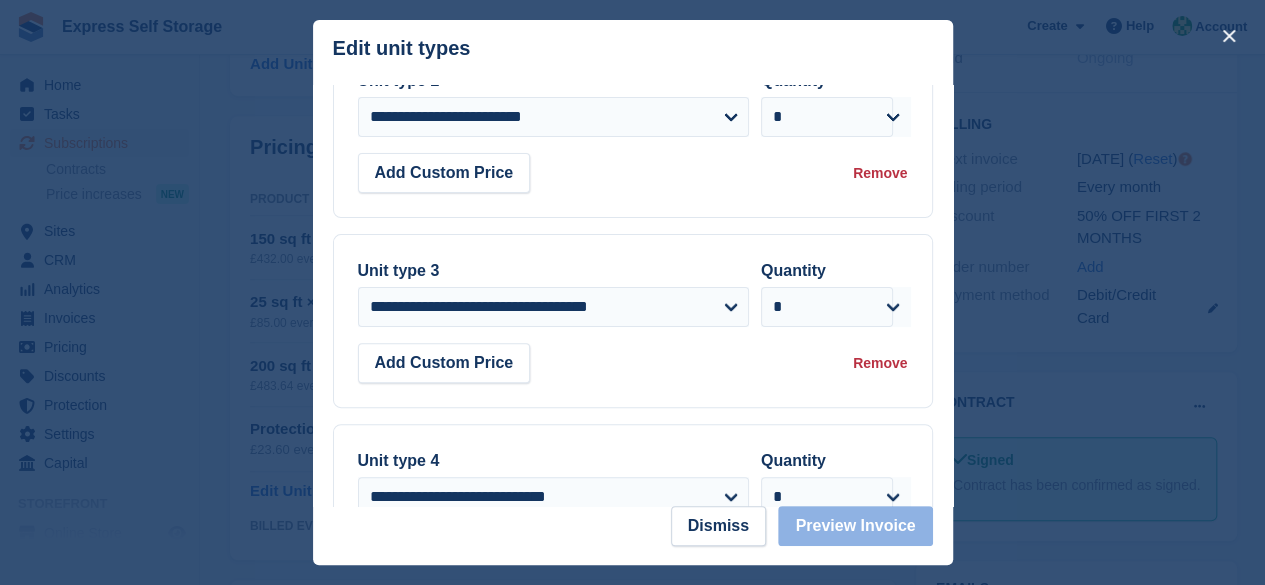 scroll, scrollTop: 420, scrollLeft: 0, axis: vertical 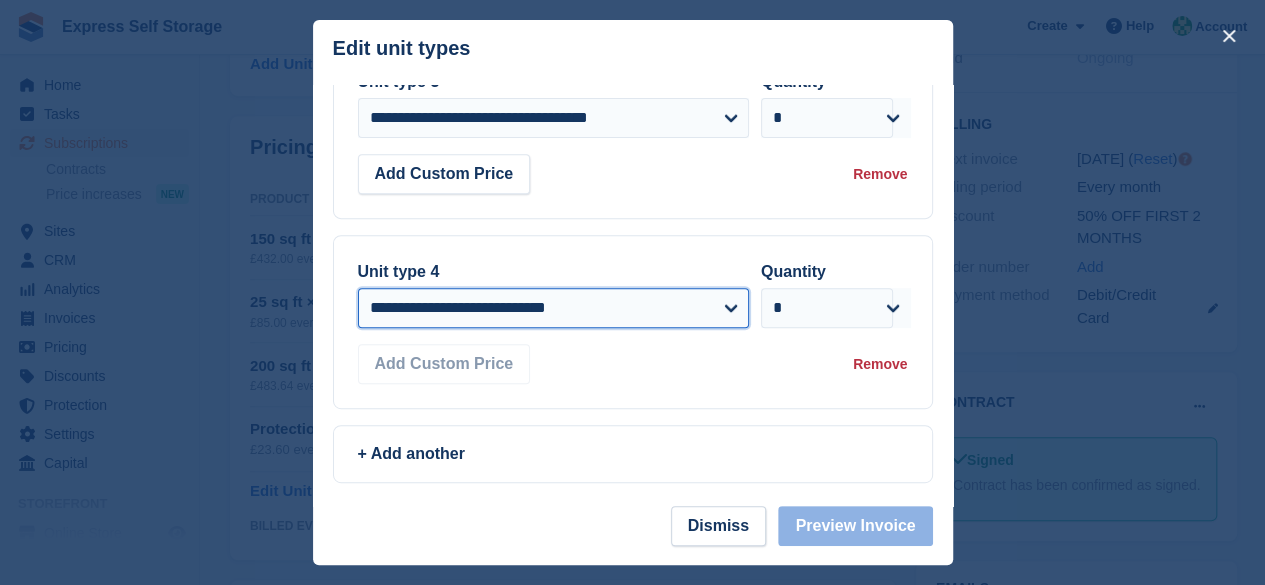 click on "**********" at bounding box center [553, 308] 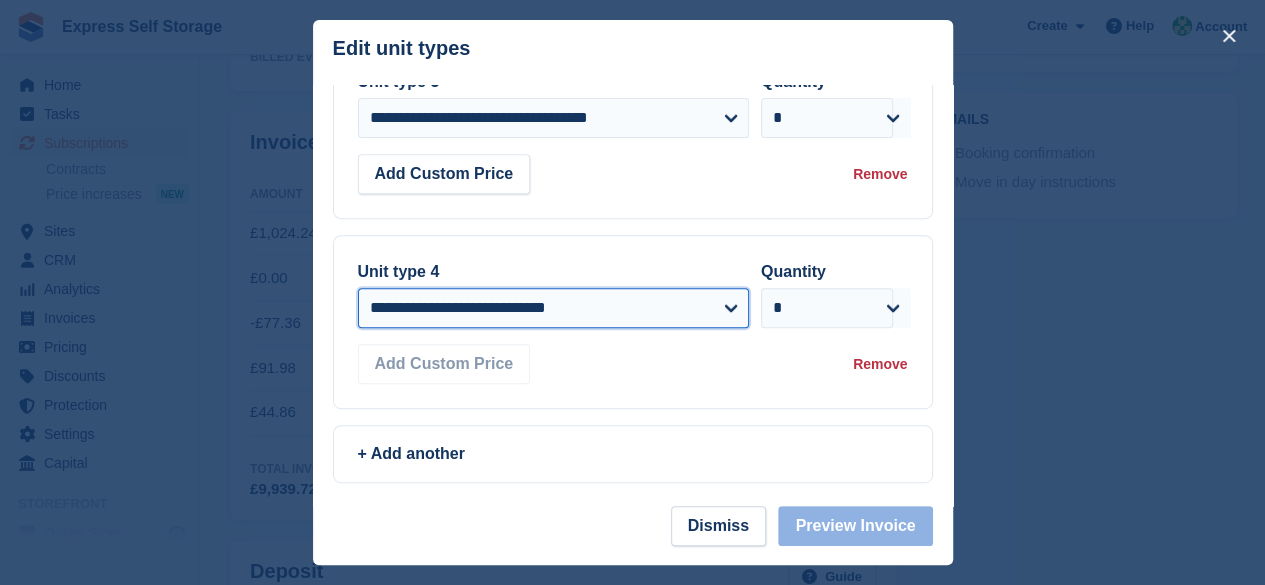 scroll, scrollTop: 1200, scrollLeft: 0, axis: vertical 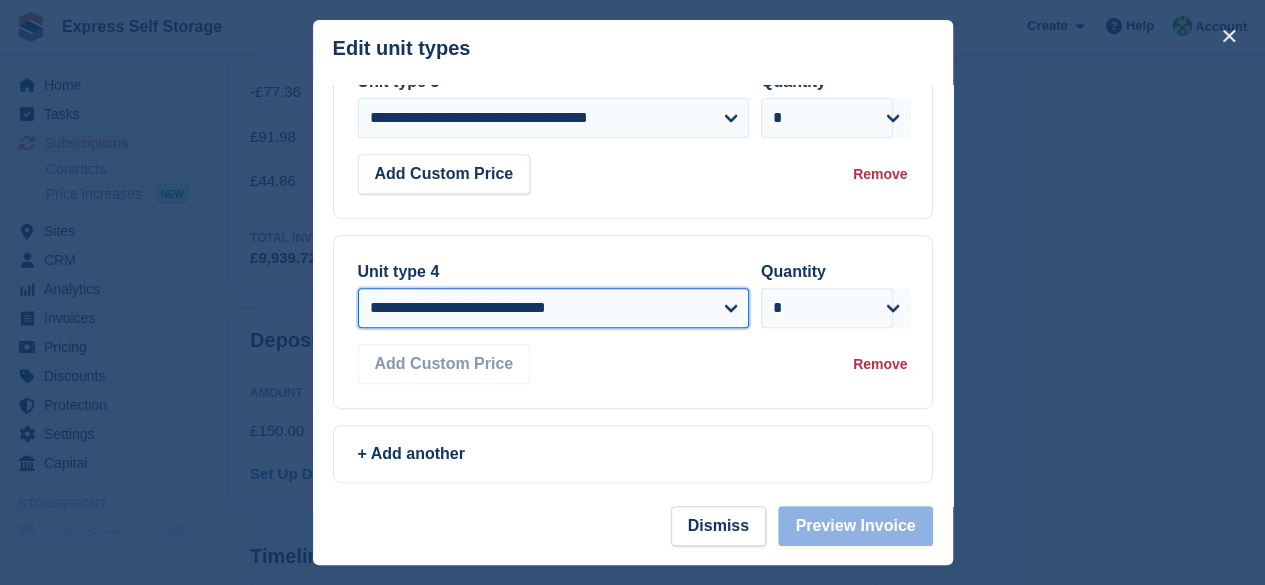 click on "**********" at bounding box center (553, 308) 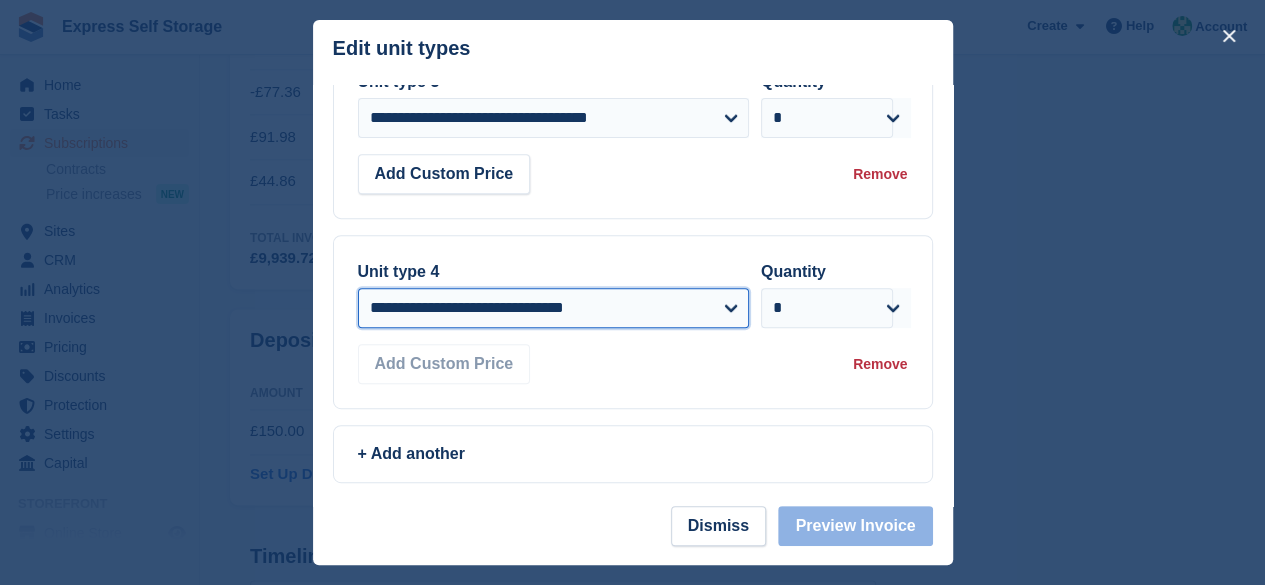 click on "**********" at bounding box center [553, 308] 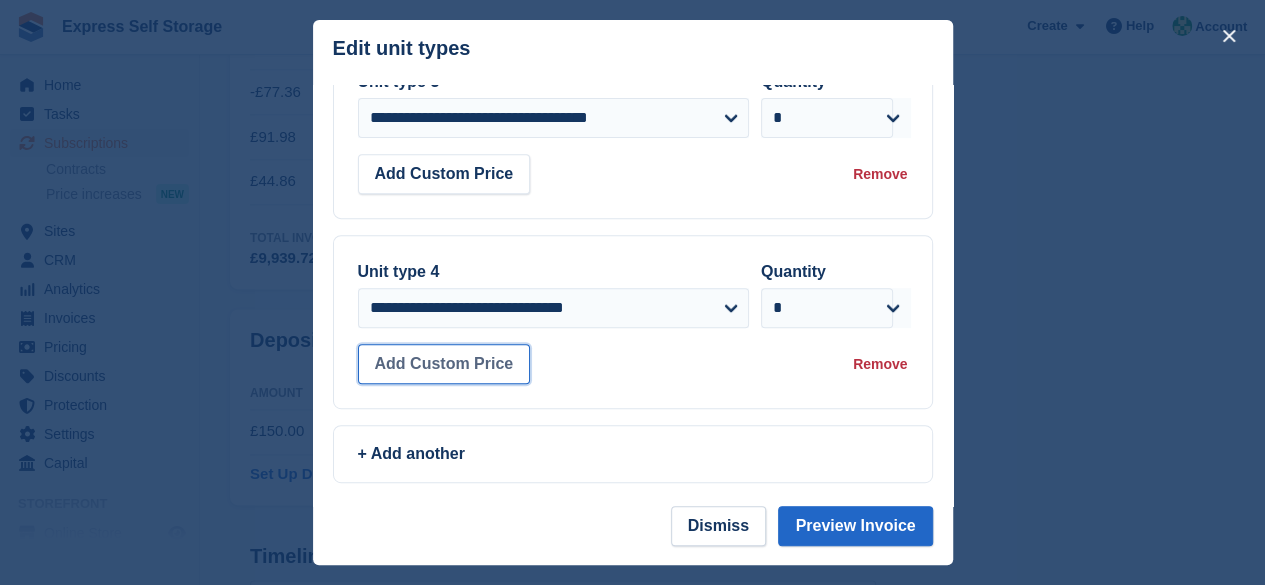 click on "Add Custom Price" at bounding box center (444, 364) 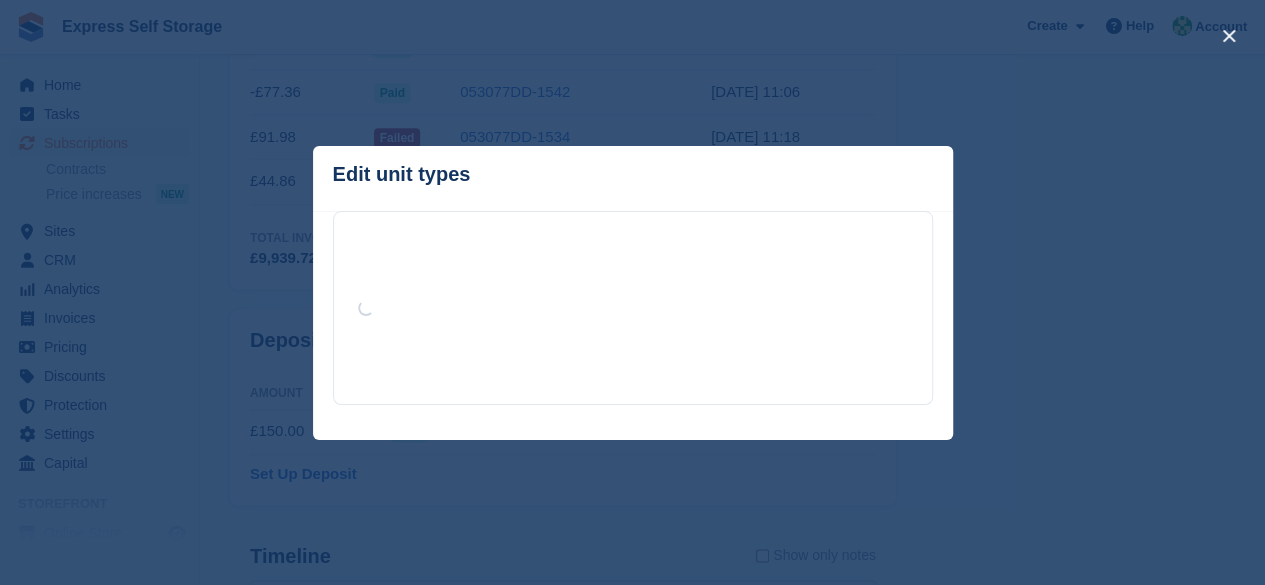 scroll, scrollTop: 0, scrollLeft: 0, axis: both 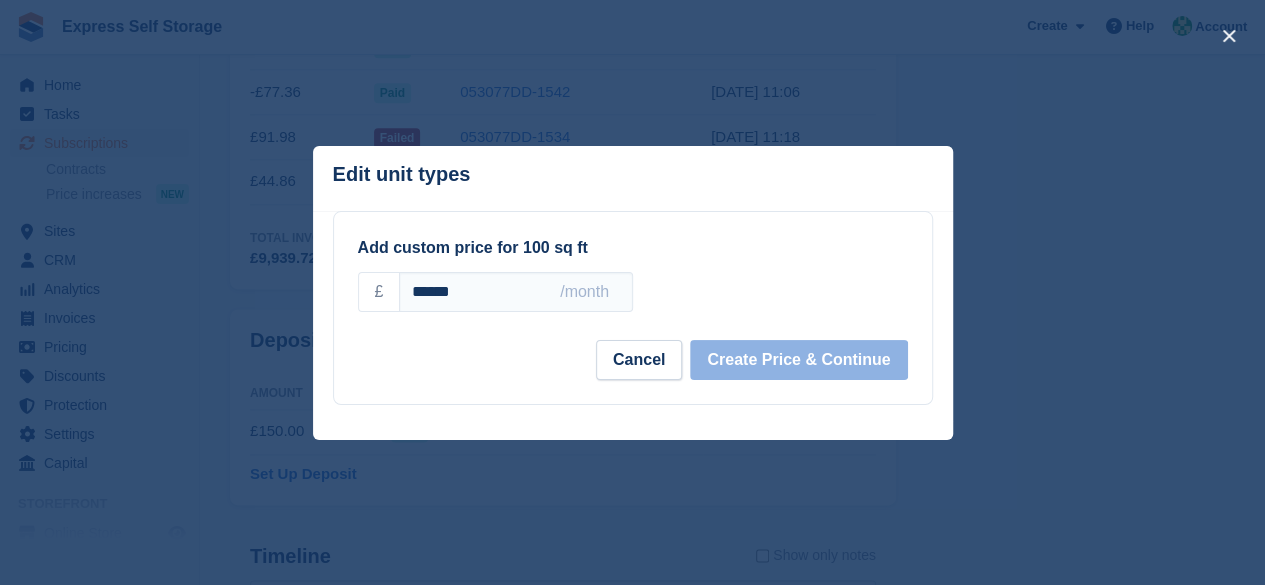 drag, startPoint x: 382, startPoint y: 296, endPoint x: 353, endPoint y: 296, distance: 29 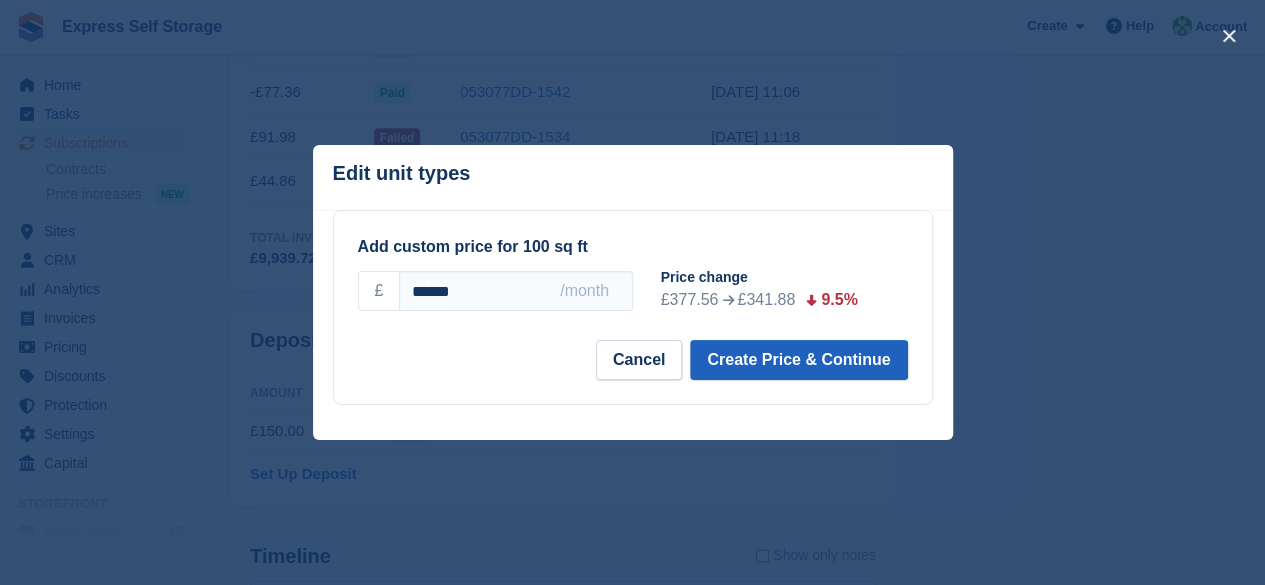 type on "******" 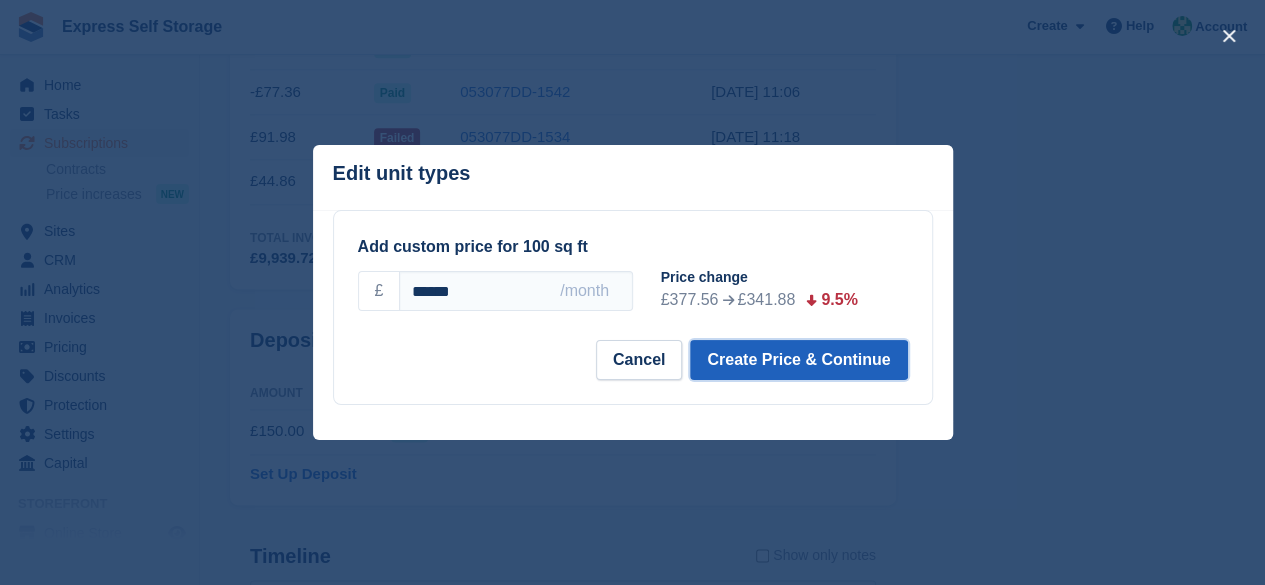 click on "Create Price & Continue" at bounding box center [798, 360] 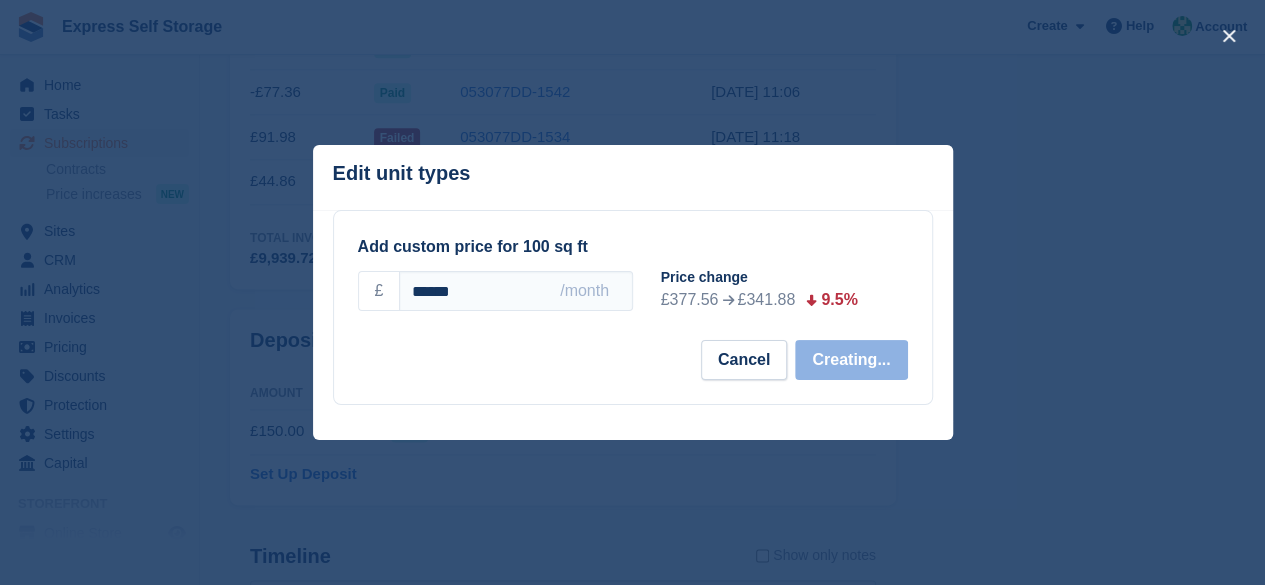 select on "*****" 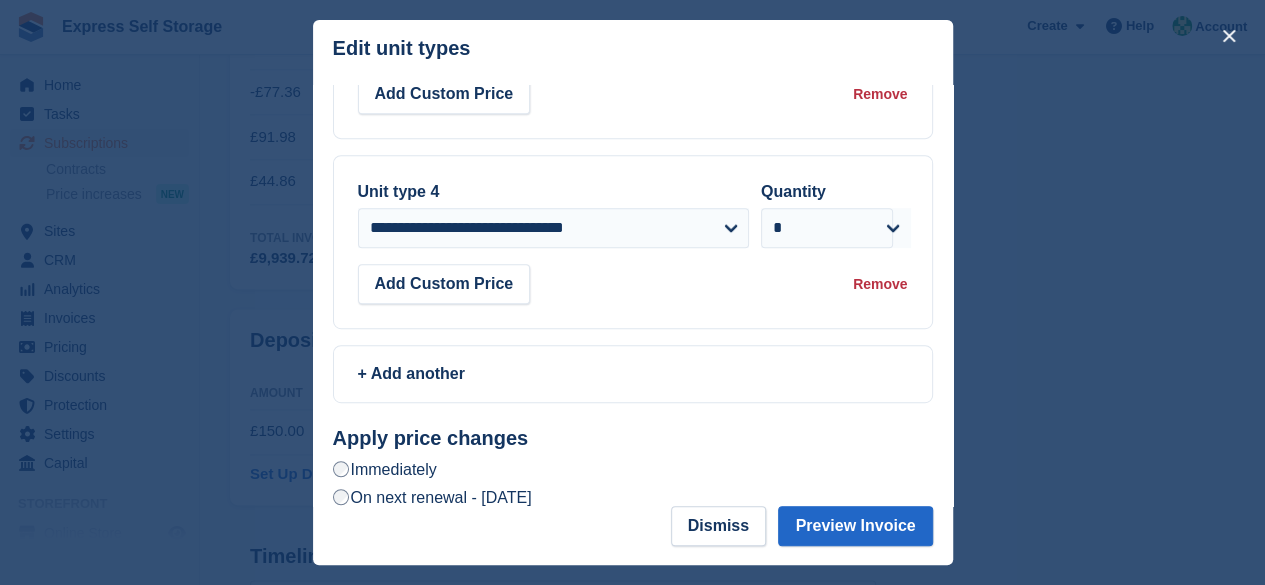 scroll, scrollTop: 579, scrollLeft: 0, axis: vertical 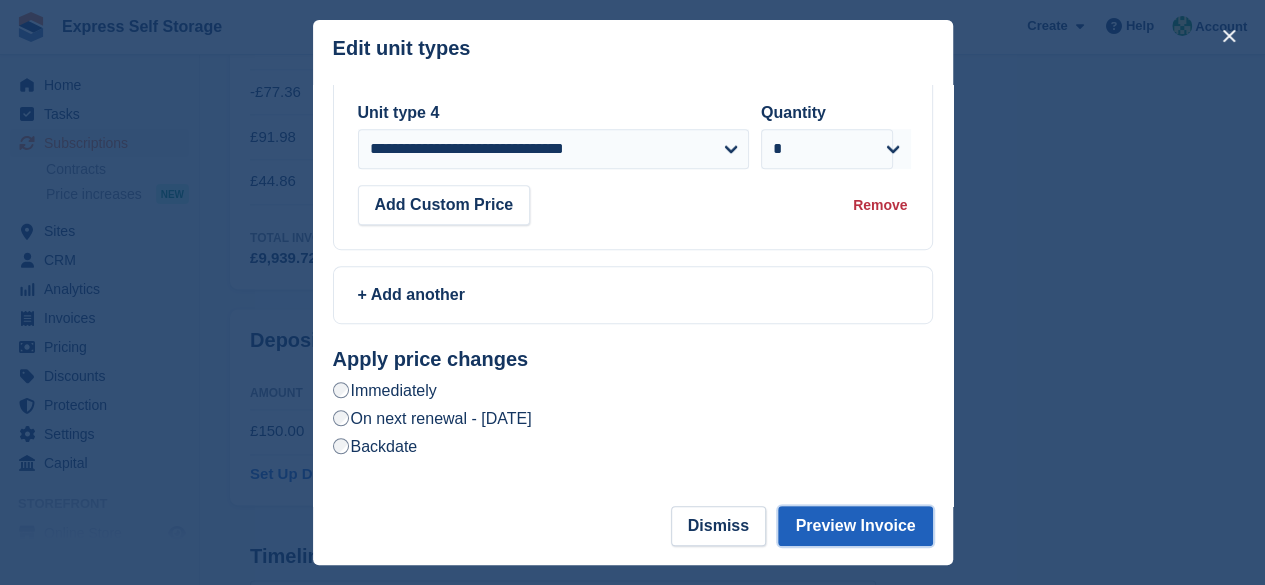 click on "Preview Invoice" at bounding box center [855, 526] 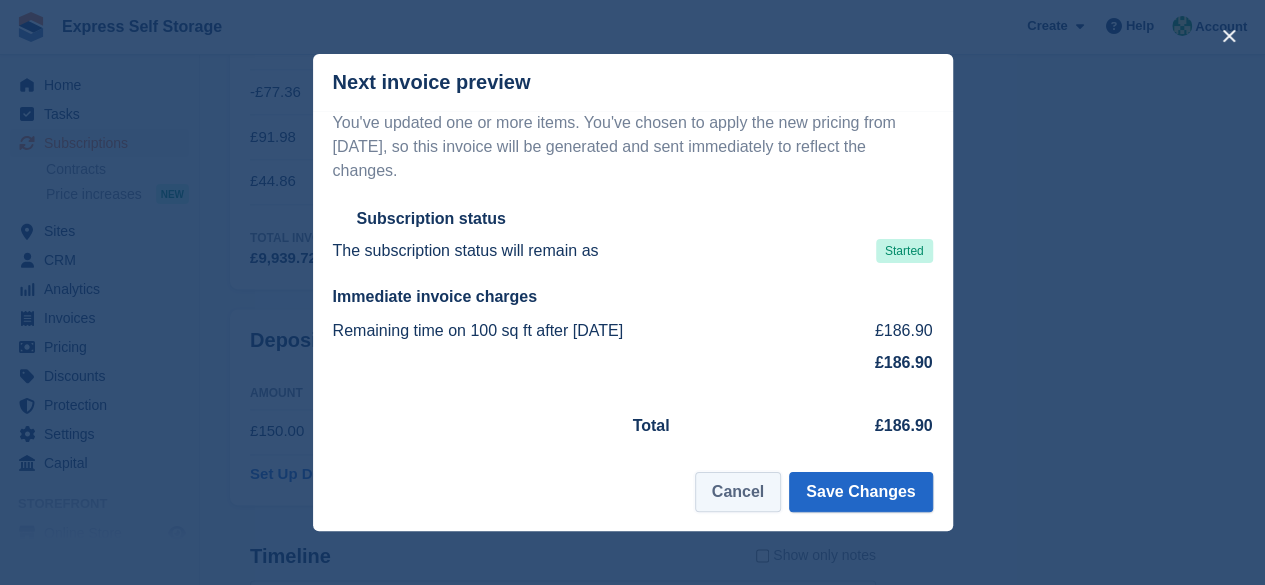 click on "Cancel" at bounding box center (738, 492) 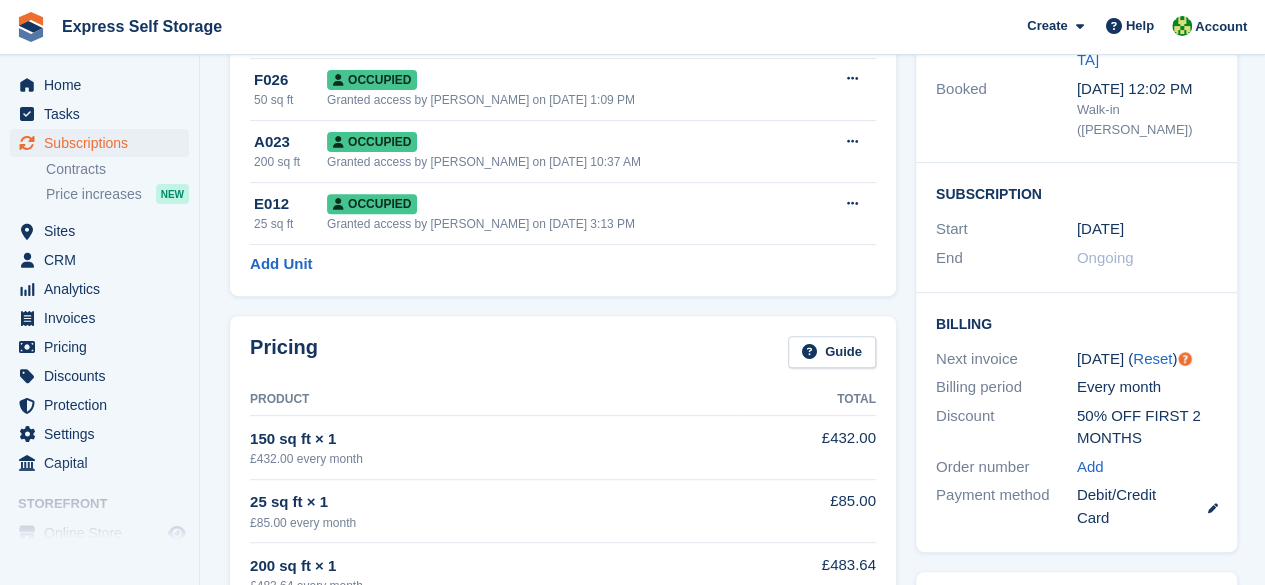 scroll, scrollTop: 600, scrollLeft: 0, axis: vertical 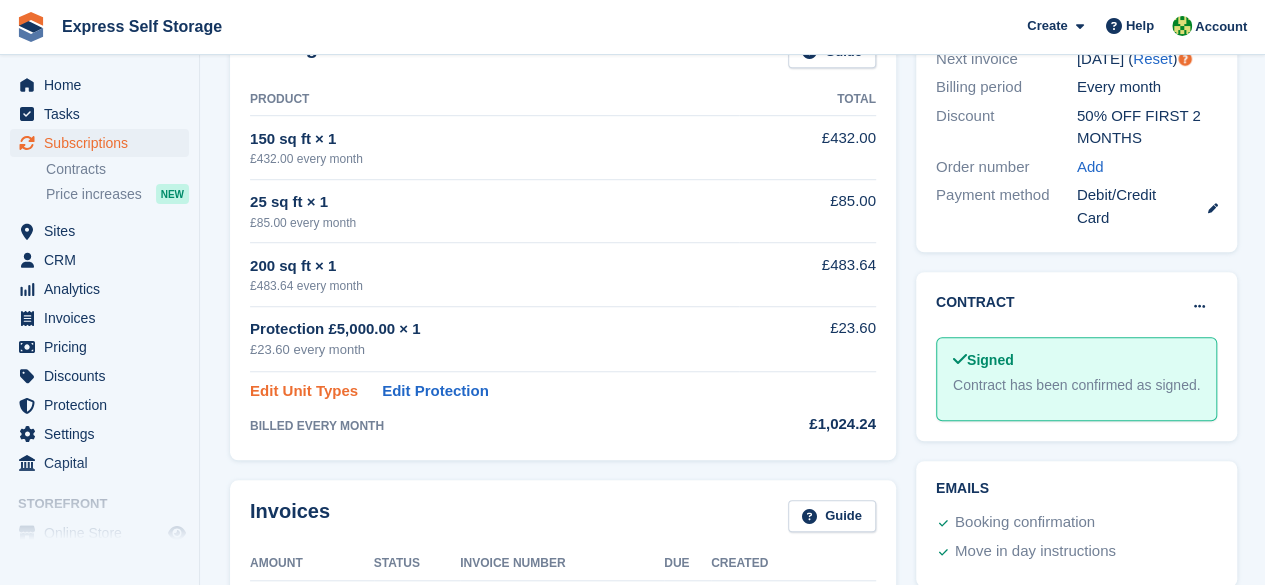 click on "Edit Unit Types" at bounding box center [304, 391] 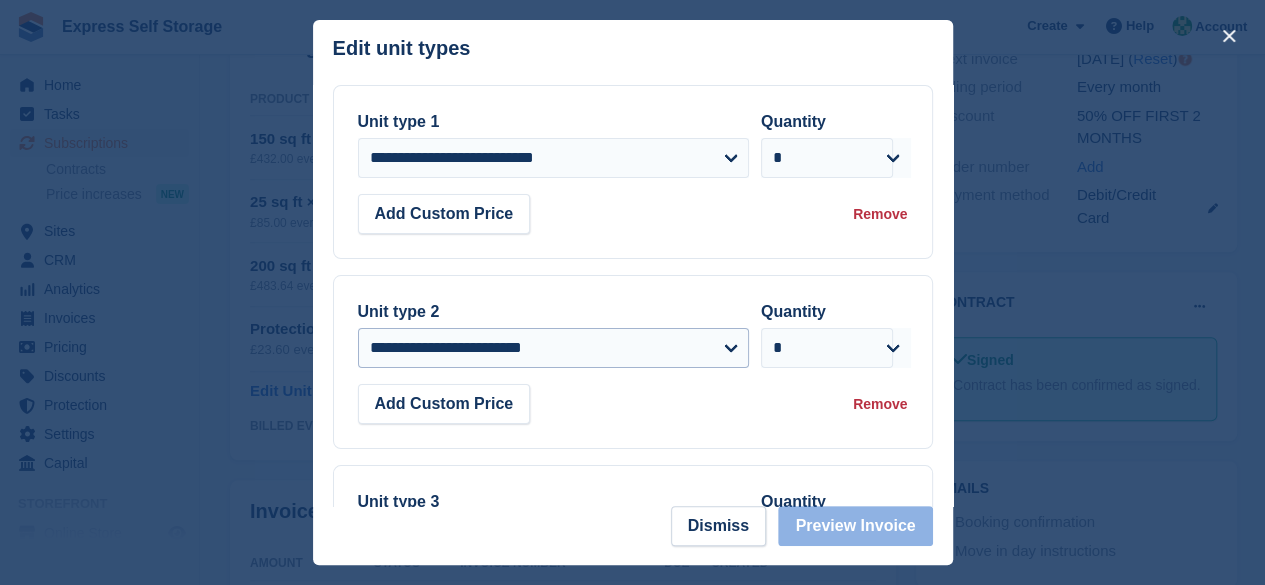 scroll, scrollTop: 1200, scrollLeft: 0, axis: vertical 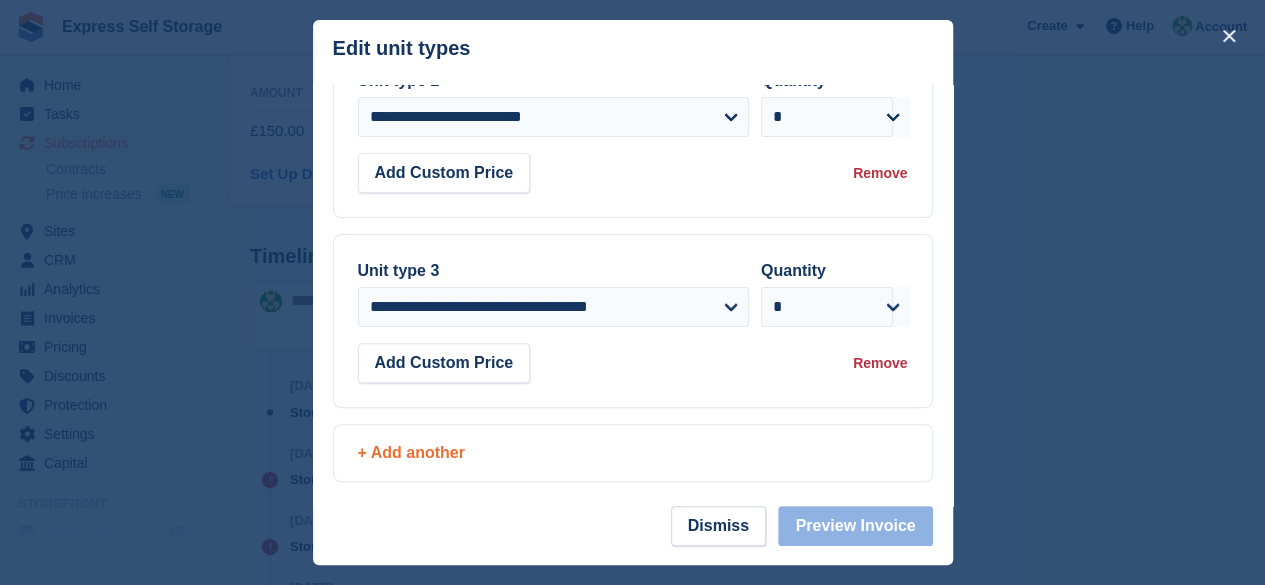 click on "+ Add another" at bounding box center (633, 453) 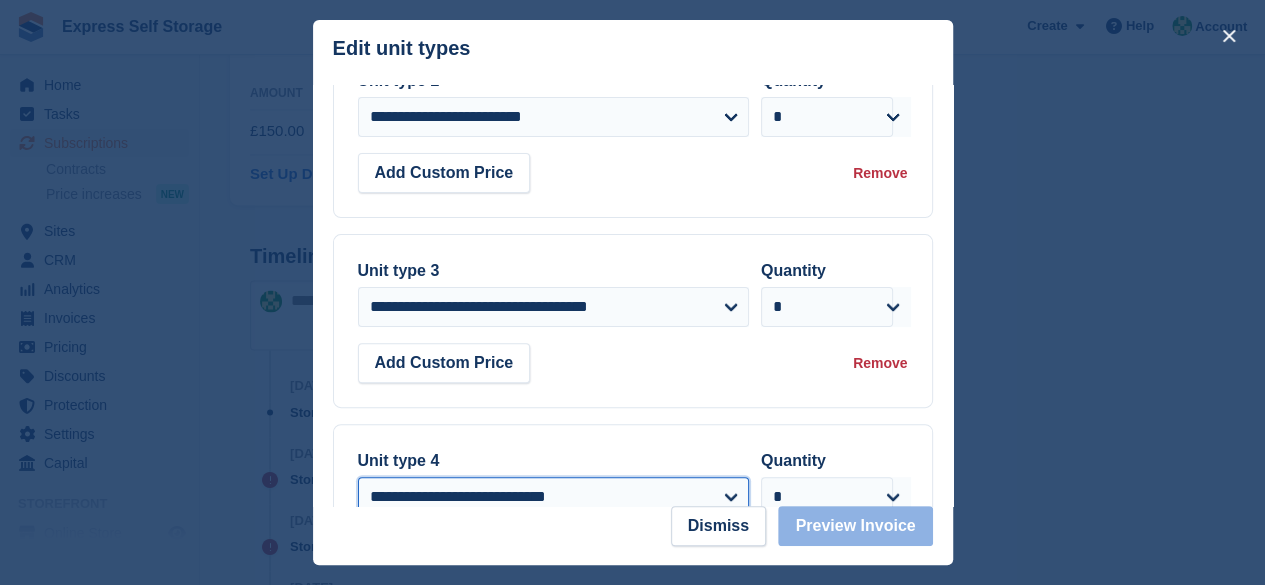 click on "**********" at bounding box center (553, 497) 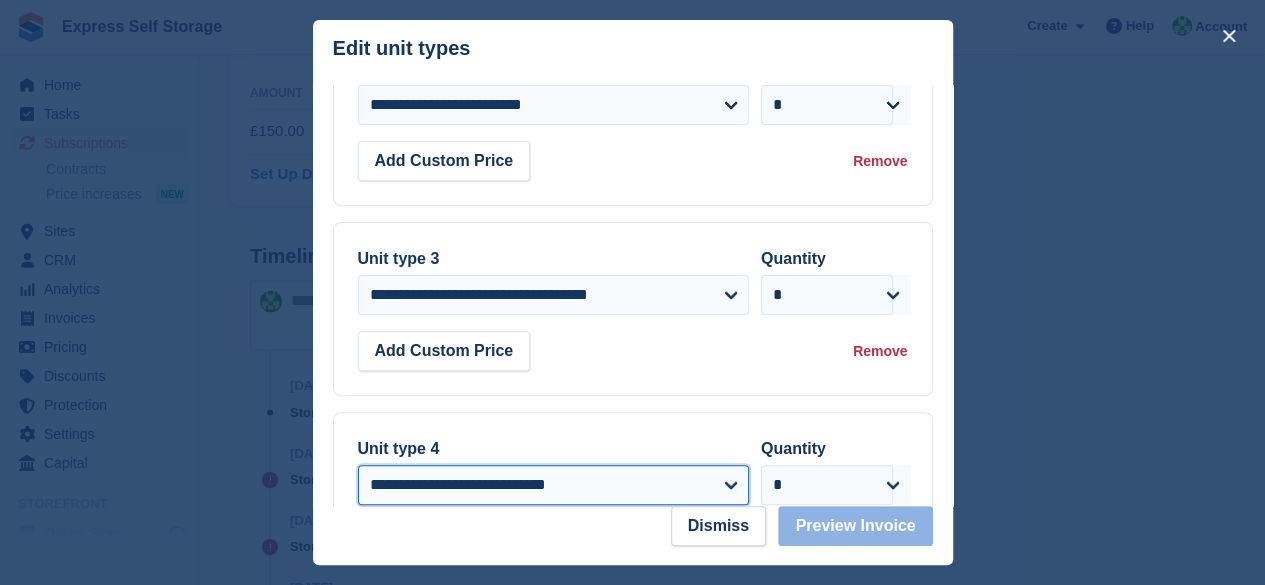 select on "*****" 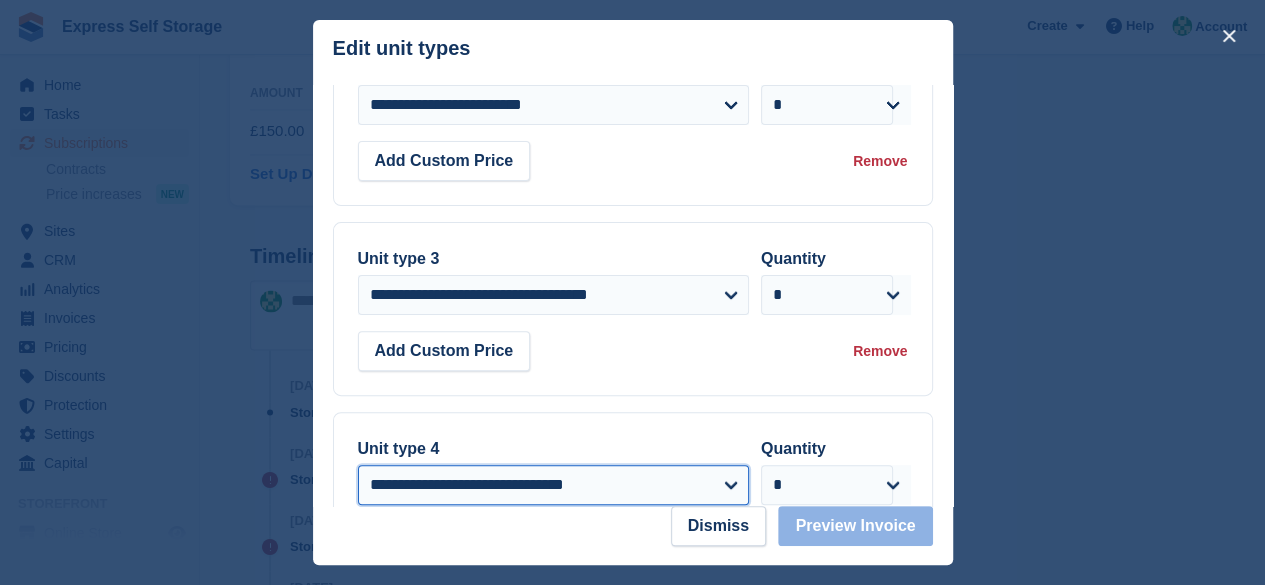 click on "**********" at bounding box center (553, 485) 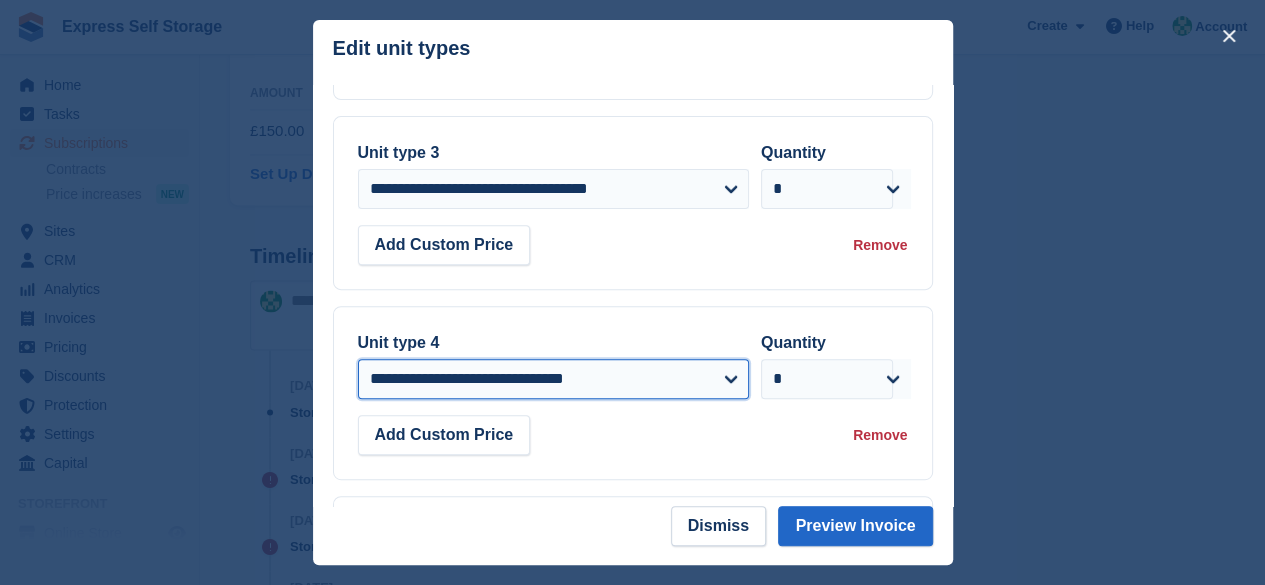 scroll, scrollTop: 443, scrollLeft: 0, axis: vertical 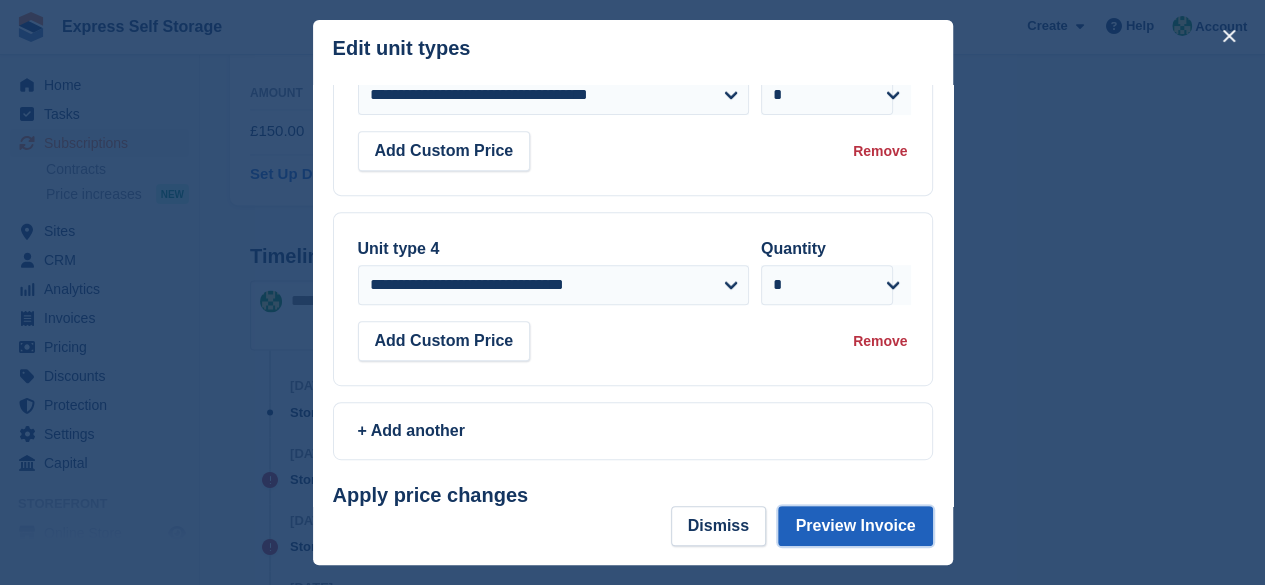 click on "Preview Invoice" at bounding box center [855, 526] 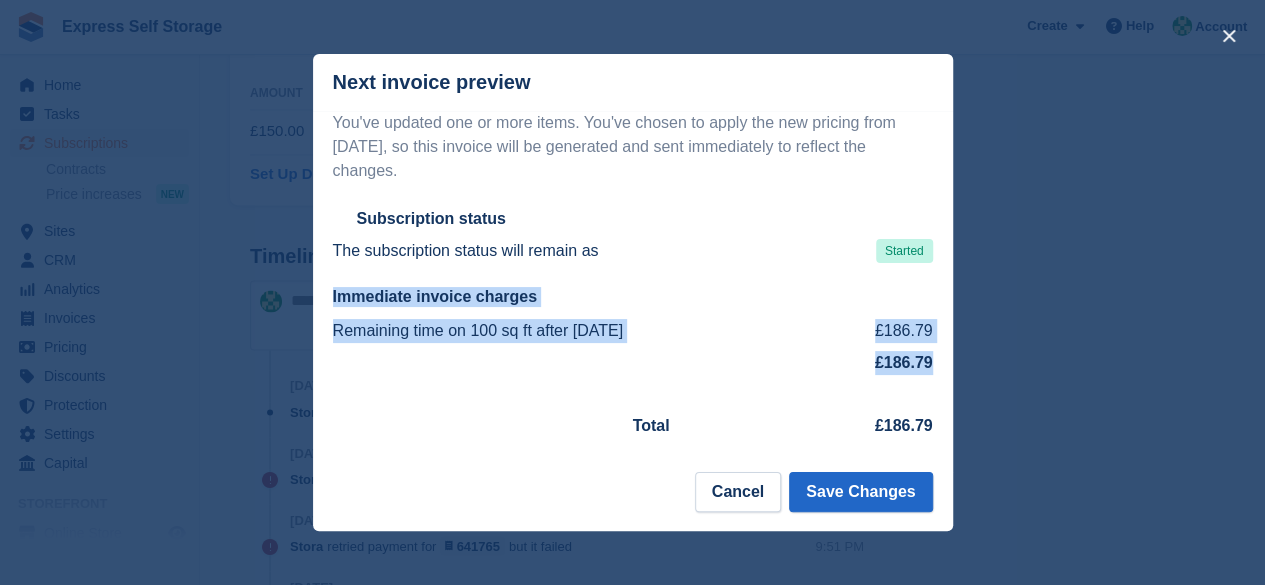 drag, startPoint x: 940, startPoint y: 424, endPoint x: 326, endPoint y: 281, distance: 630.4324 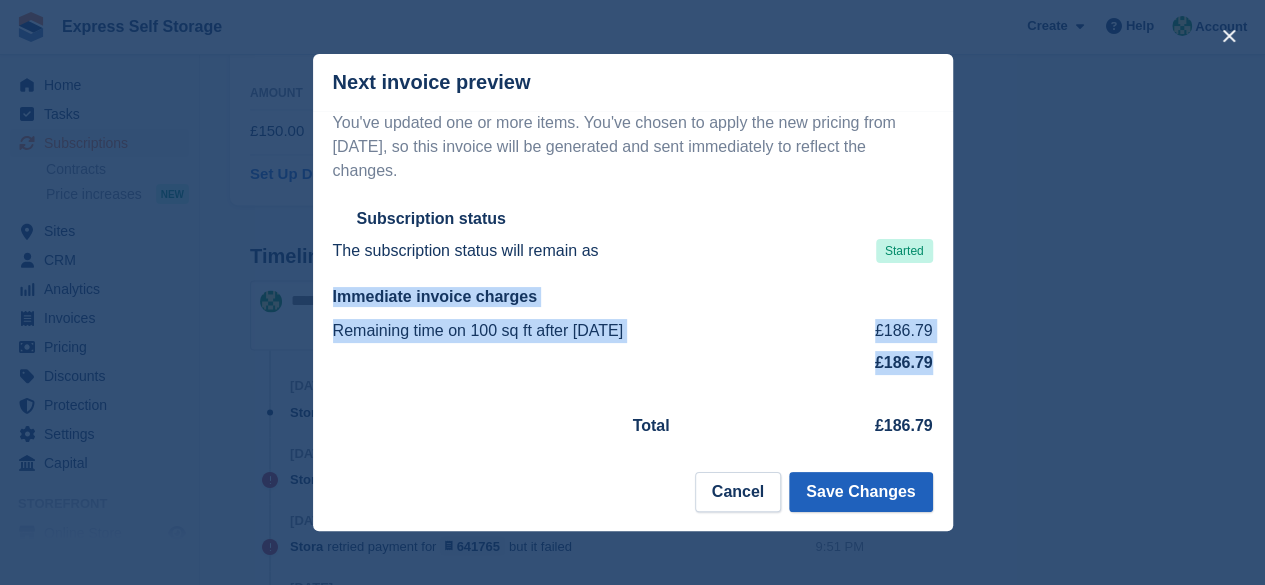 copy on "Immediate invoice charges
Remaining time on 100 sq ft after 24 Jul 2025
£186.79
£186.79" 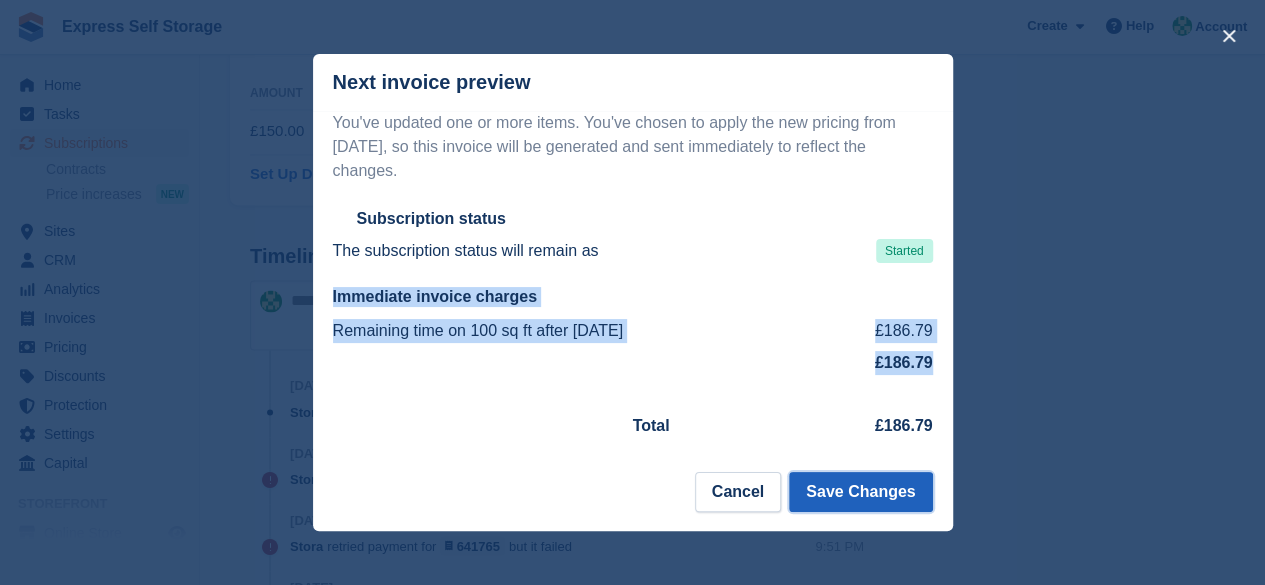 click on "Save Changes" at bounding box center (860, 492) 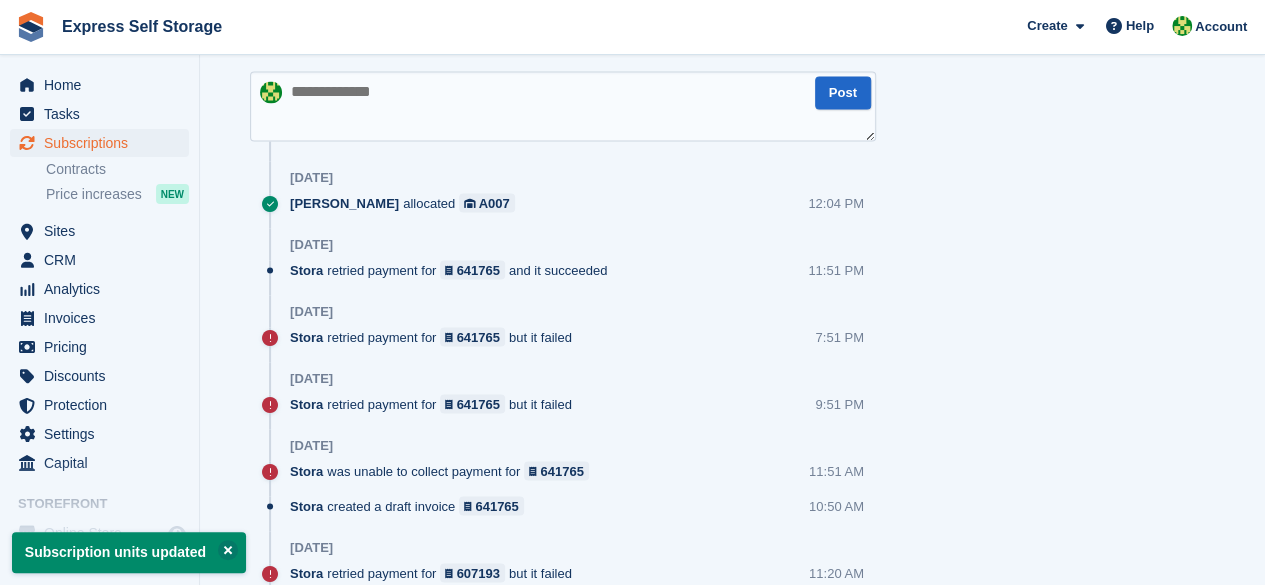 scroll, scrollTop: 1700, scrollLeft: 0, axis: vertical 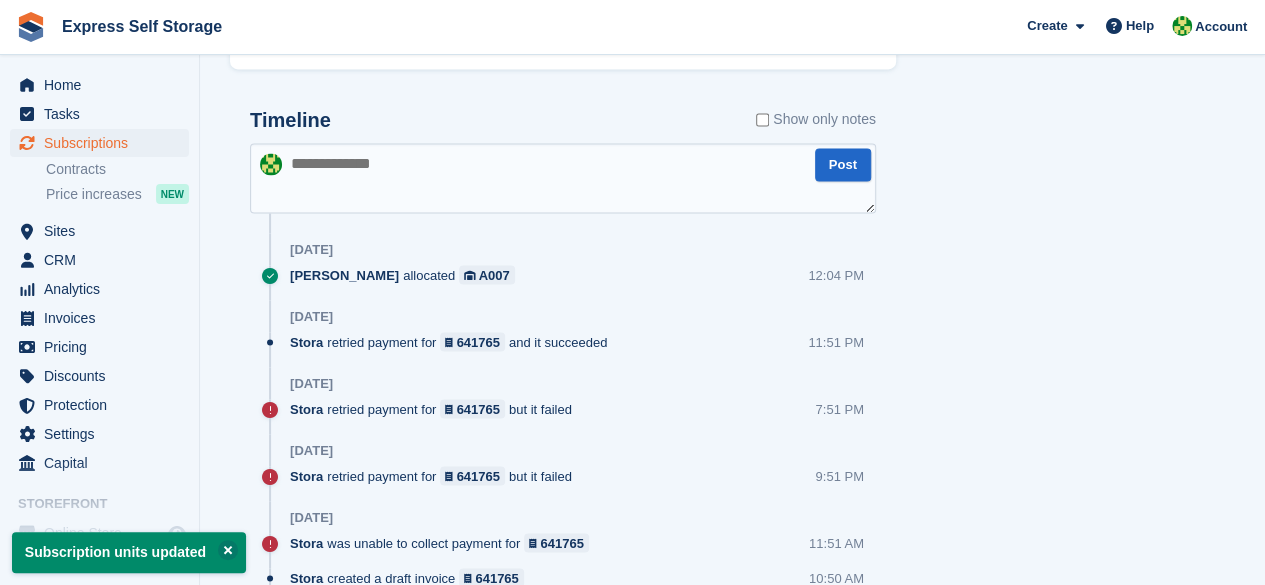 click at bounding box center (563, 178) 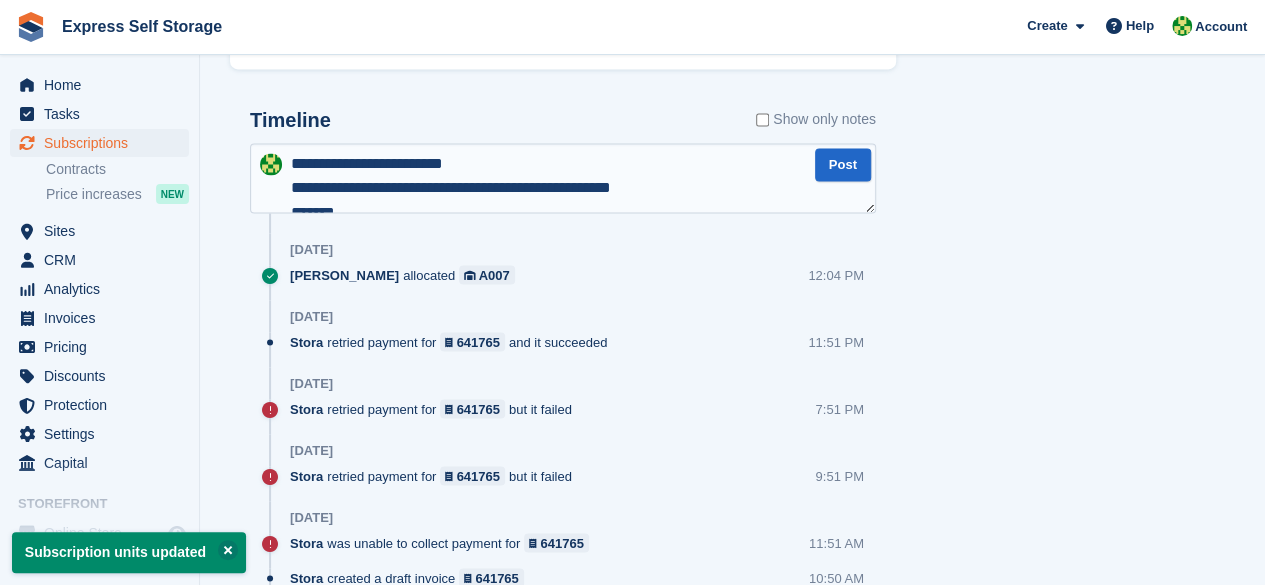scroll, scrollTop: 58, scrollLeft: 0, axis: vertical 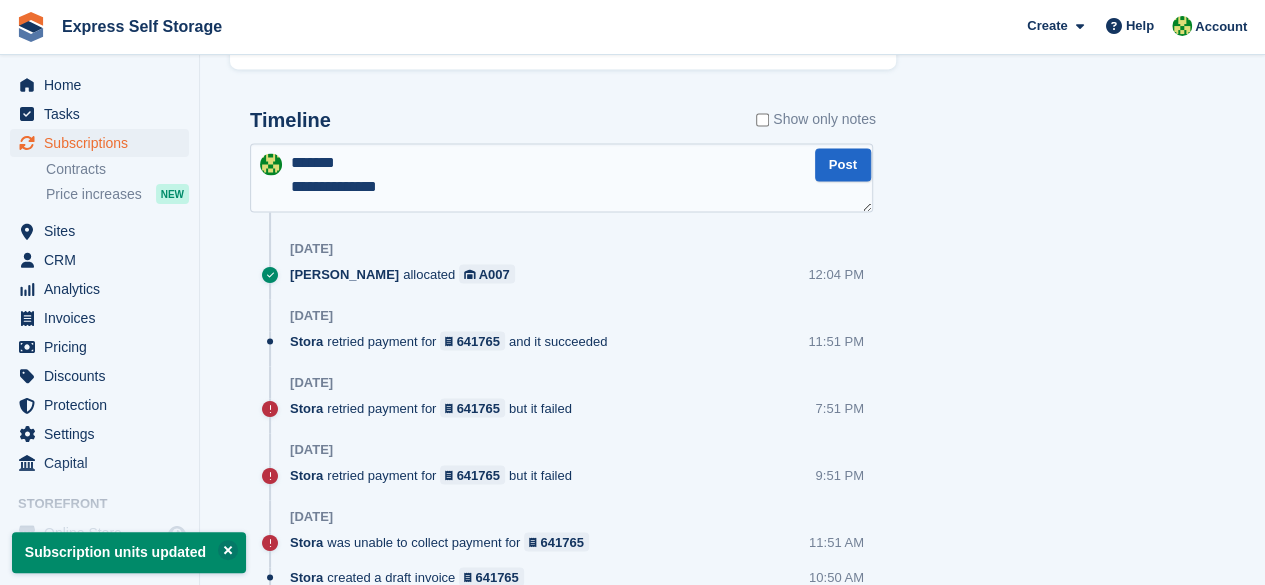 click on "**********" at bounding box center [561, 177] 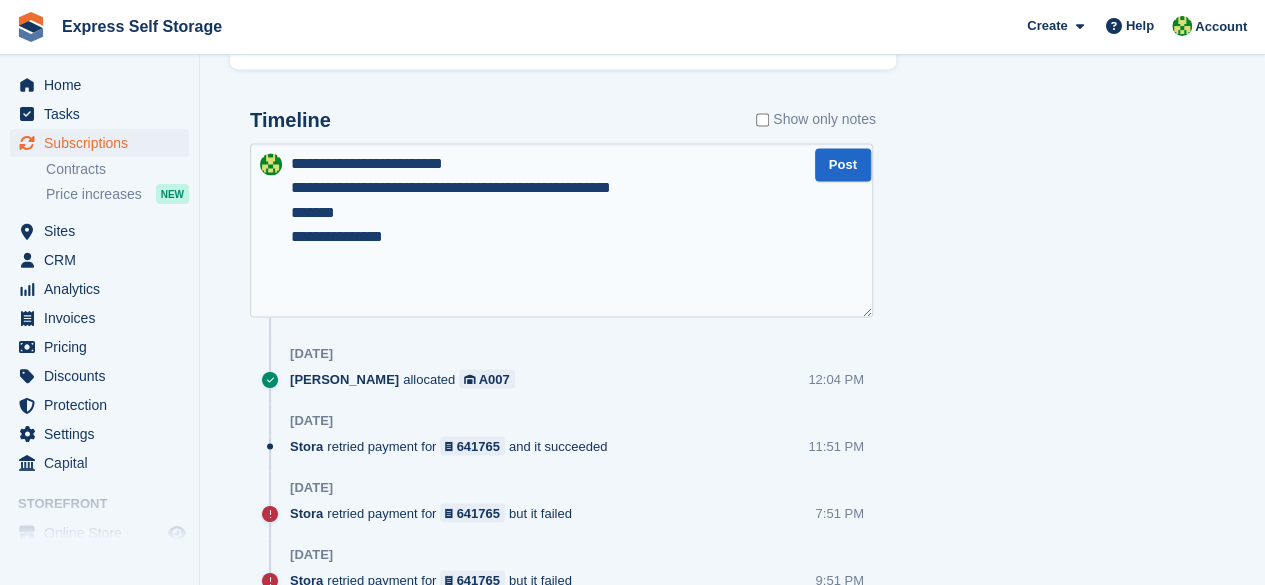 scroll, scrollTop: 0, scrollLeft: 0, axis: both 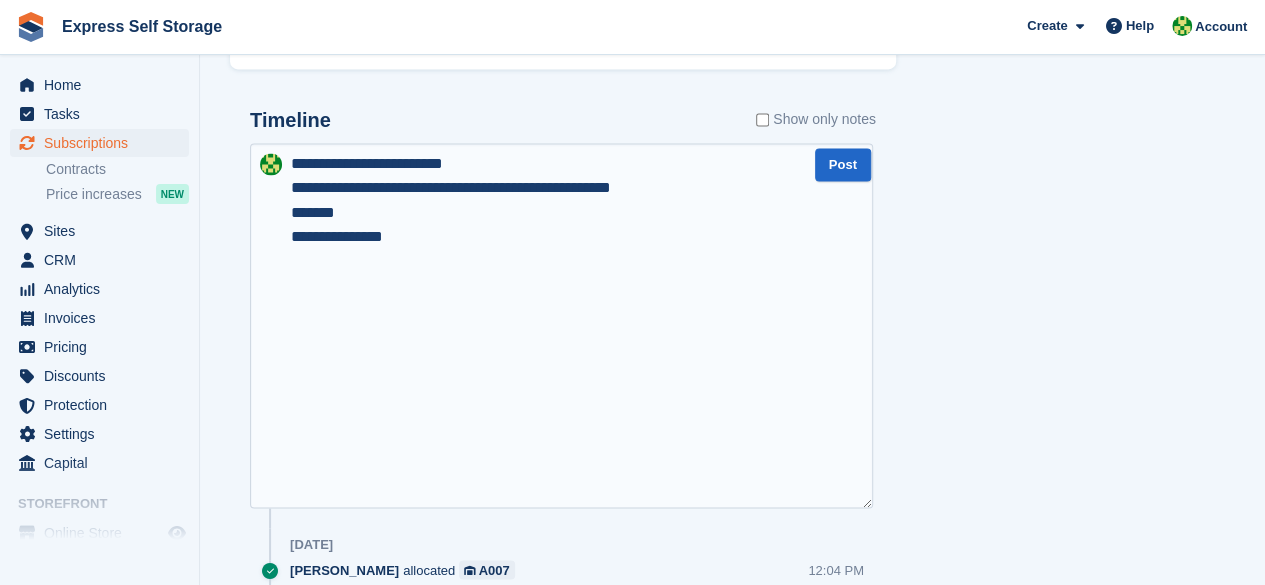 click on "**********" at bounding box center [561, 325] 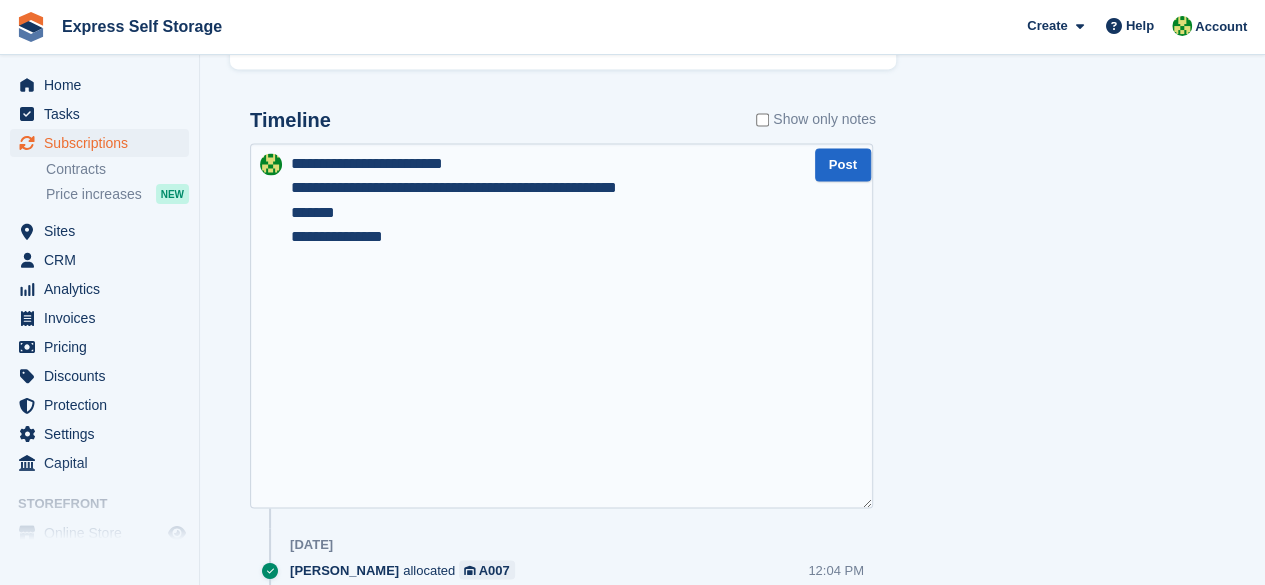 click on "**********" at bounding box center (561, 325) 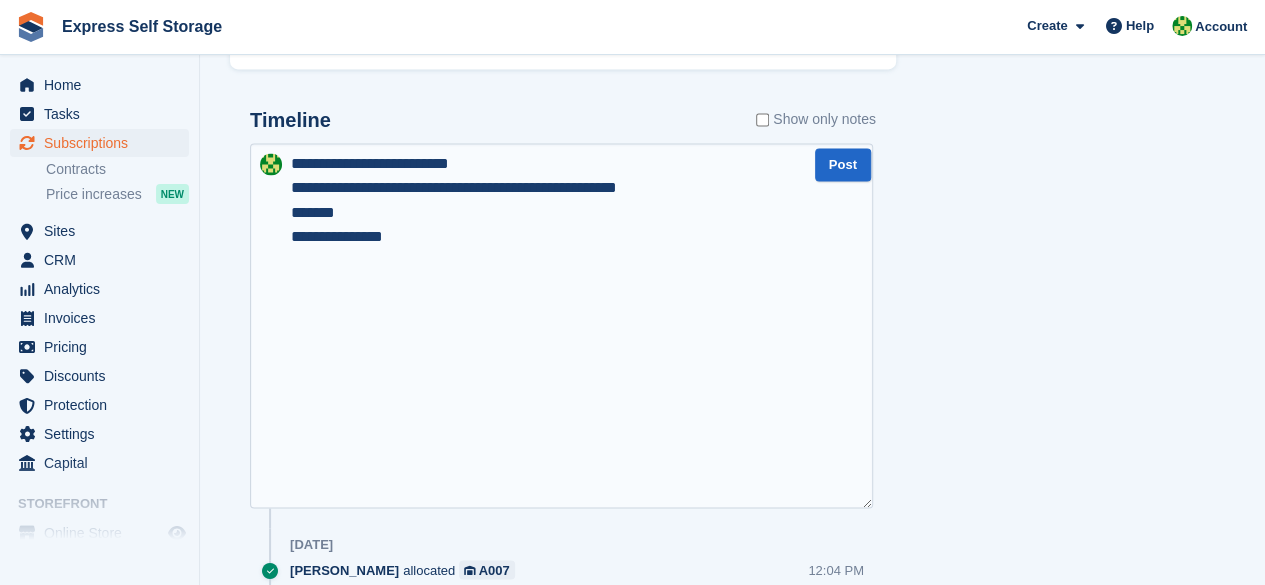 click on "**********" at bounding box center [561, 325] 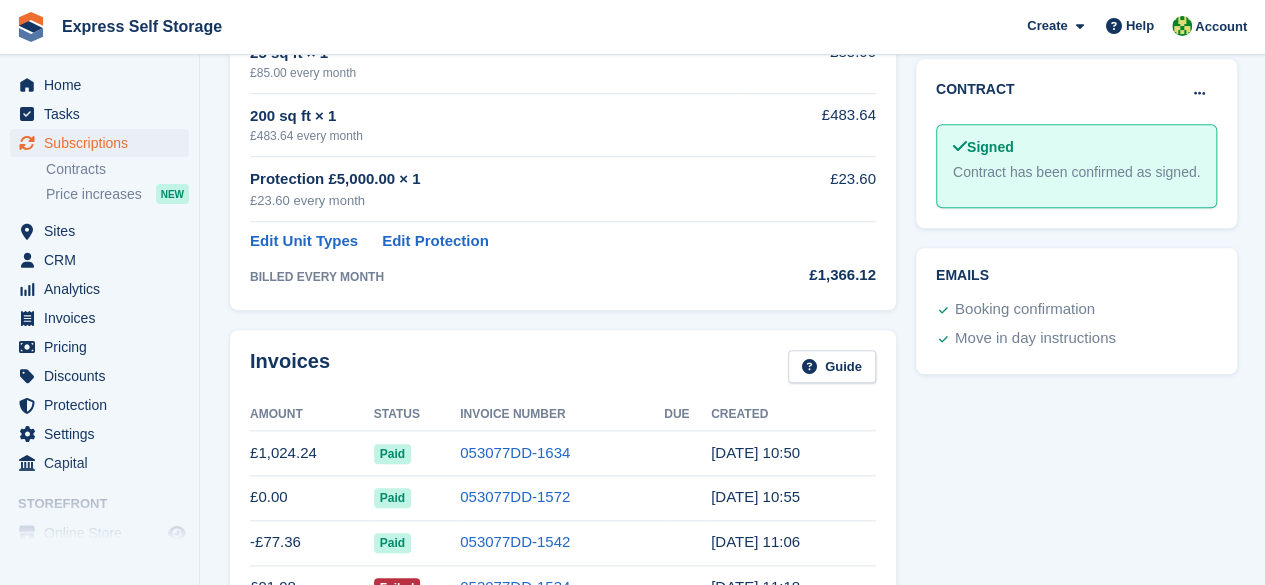 scroll, scrollTop: 1000, scrollLeft: 0, axis: vertical 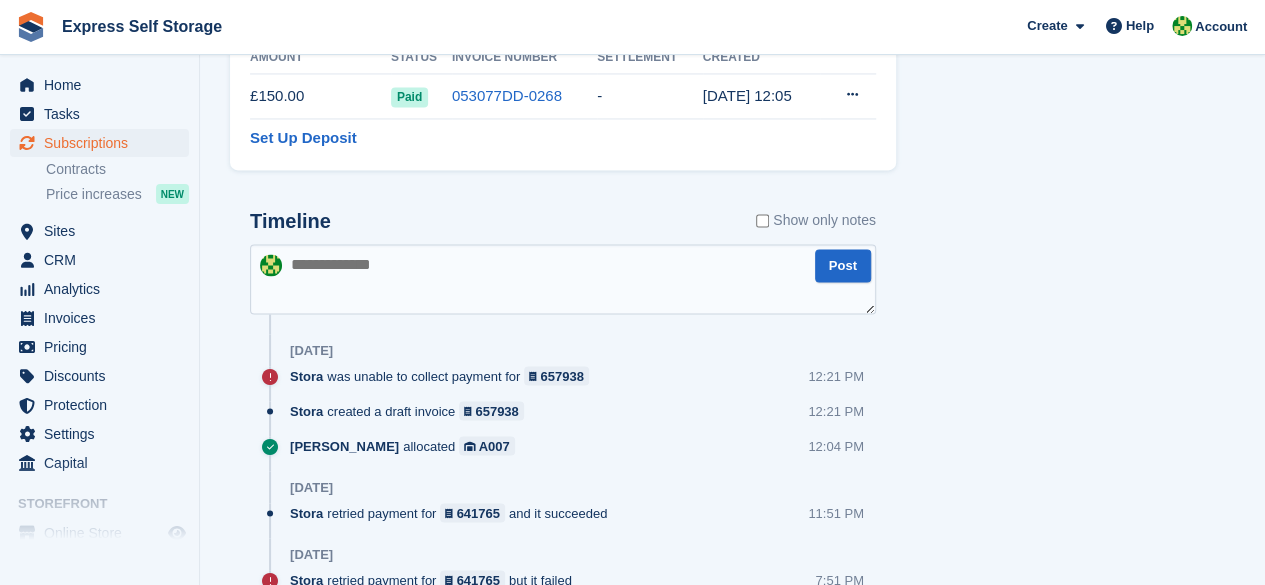 click at bounding box center [563, 279] 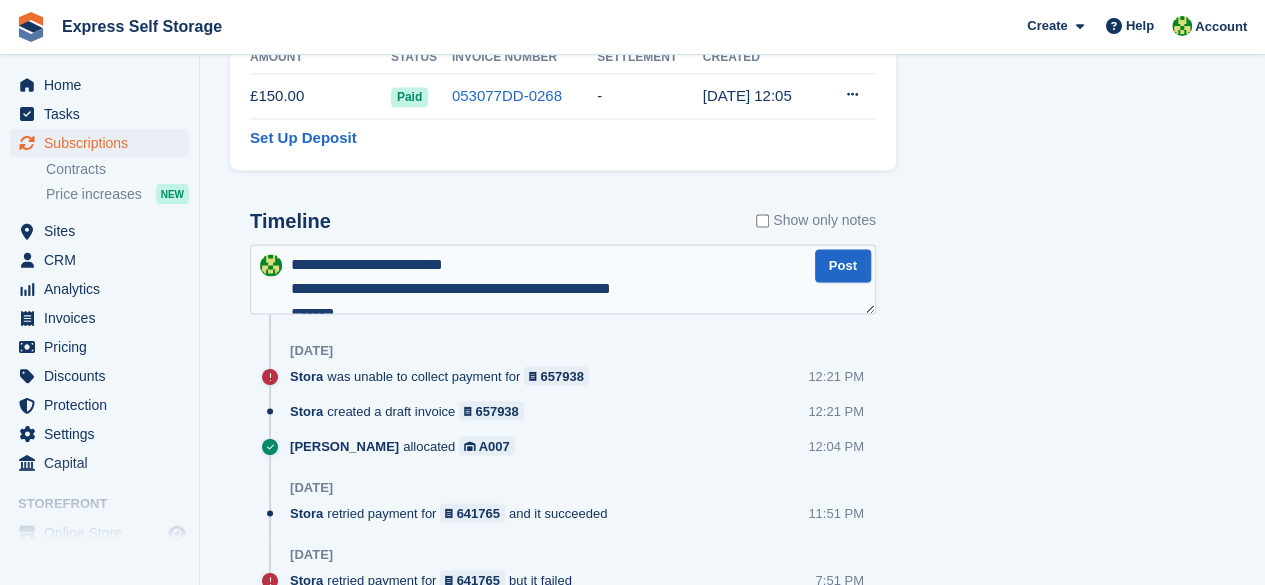 scroll, scrollTop: 58, scrollLeft: 0, axis: vertical 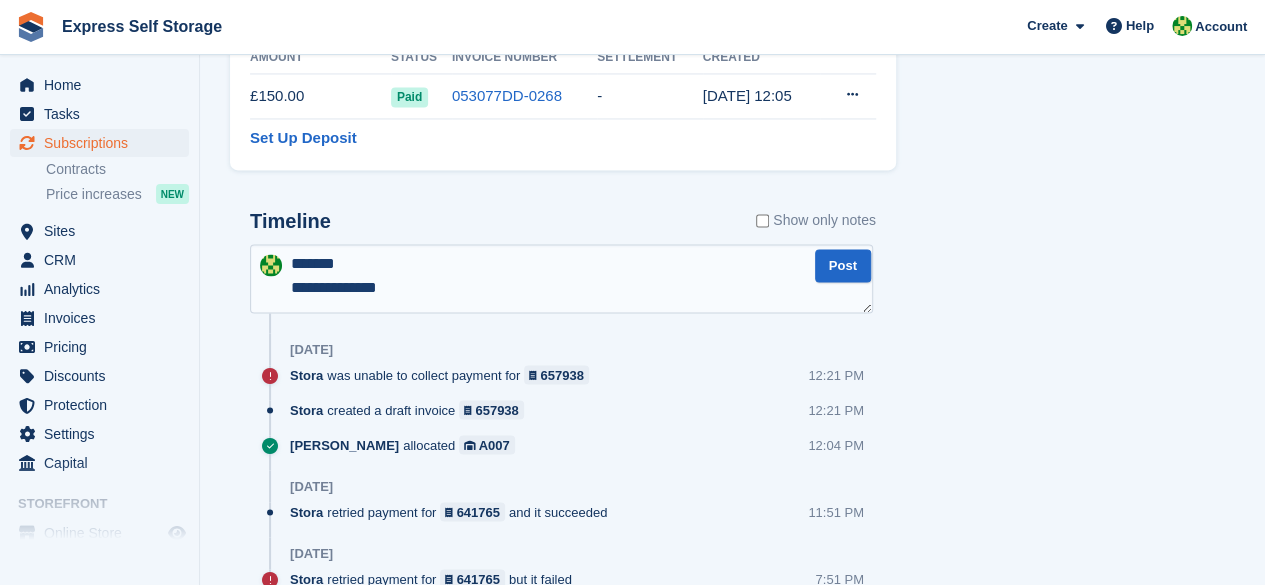 click on "**********" at bounding box center (561, 278) 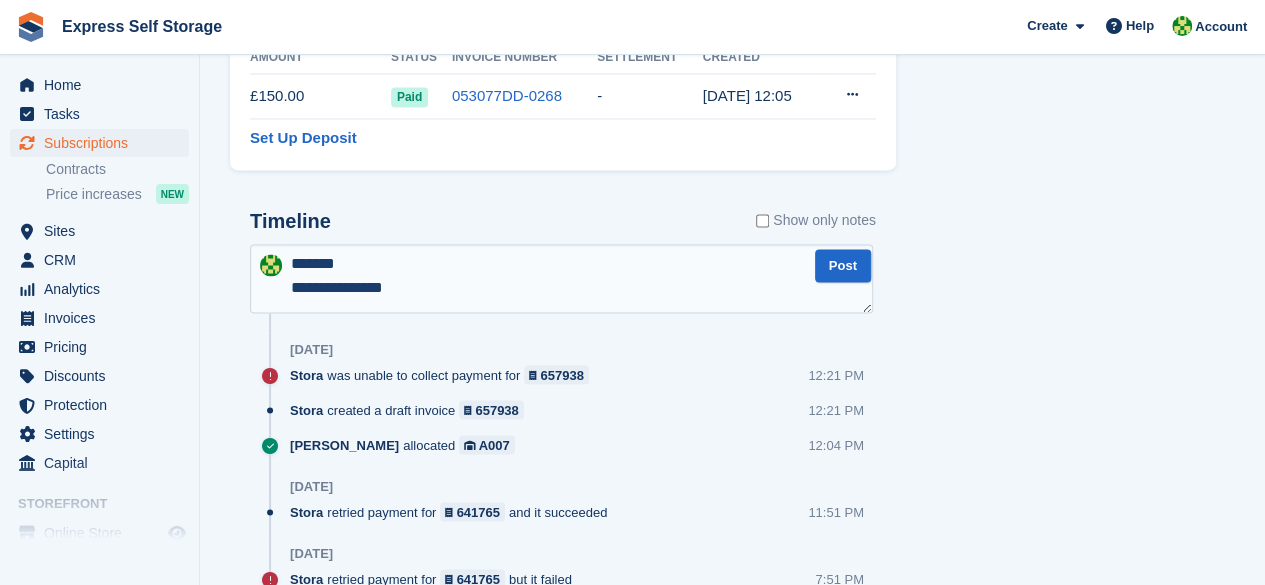 scroll, scrollTop: 1499, scrollLeft: 0, axis: vertical 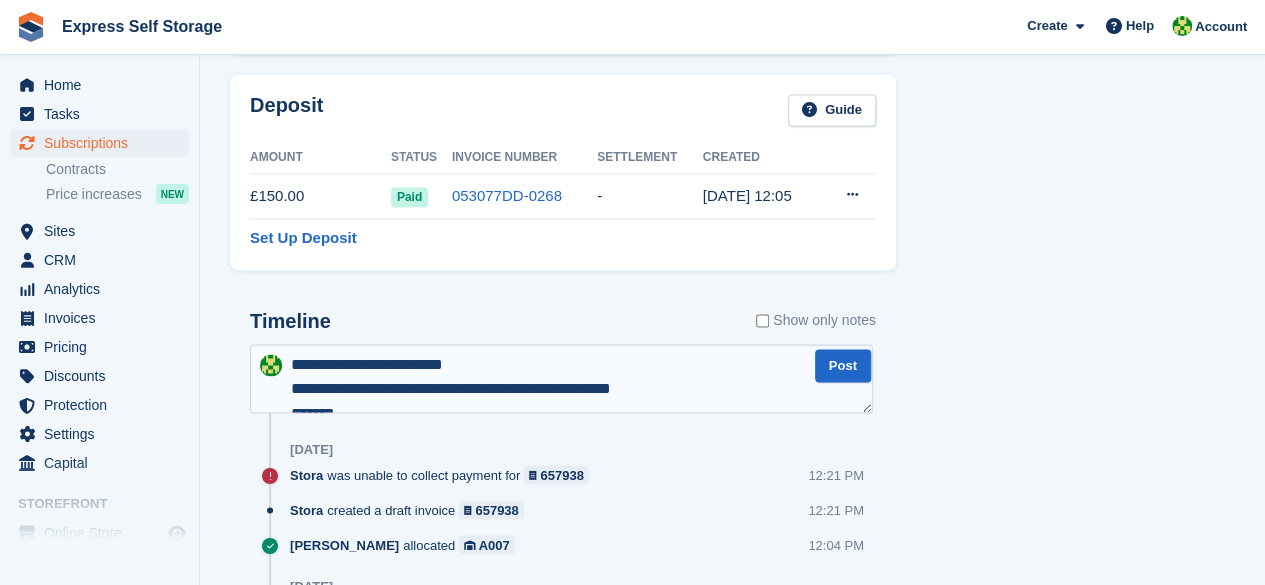 drag, startPoint x: 869, startPoint y: 399, endPoint x: 897, endPoint y: 615, distance: 217.80725 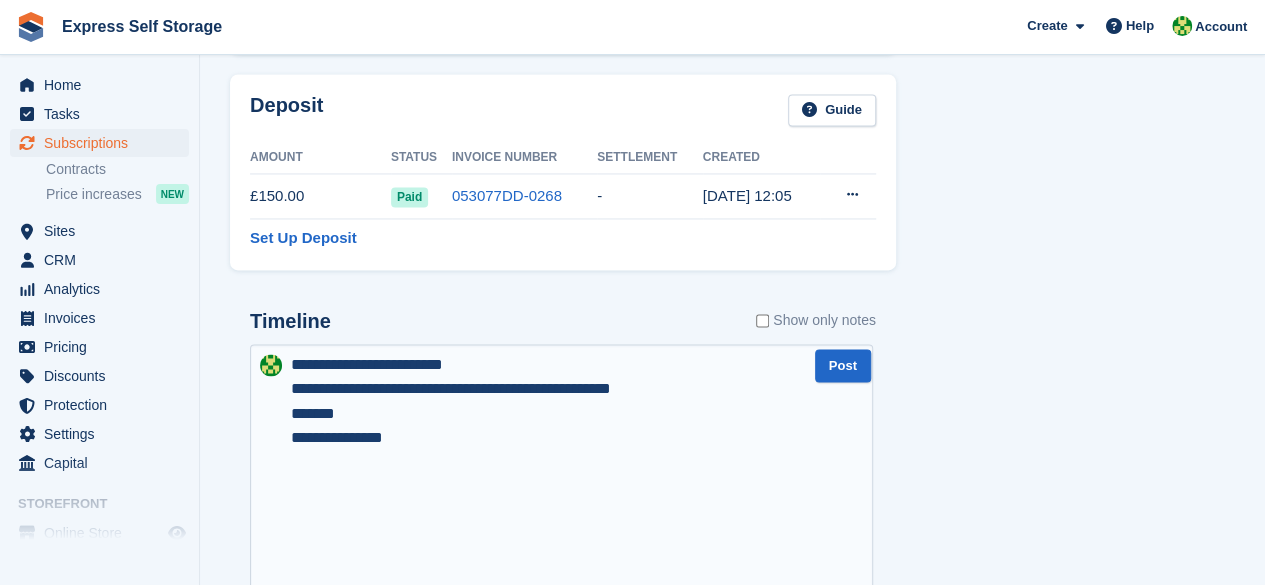 drag, startPoint x: 563, startPoint y: 396, endPoint x: 300, endPoint y: 391, distance: 263.04752 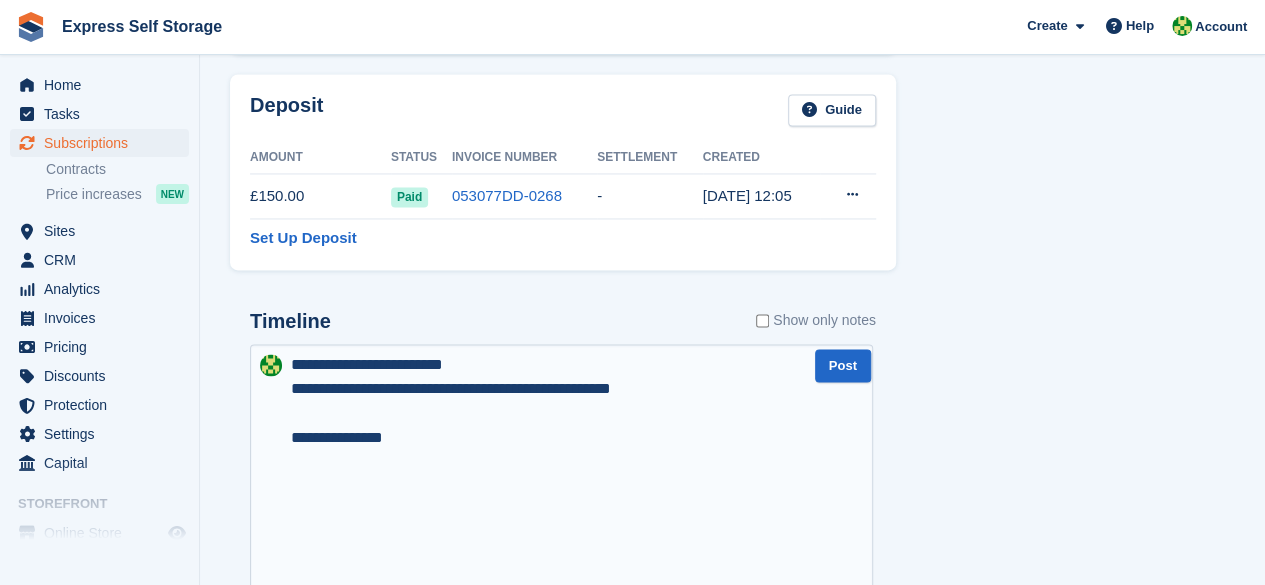 click on "**********" at bounding box center [561, 486] 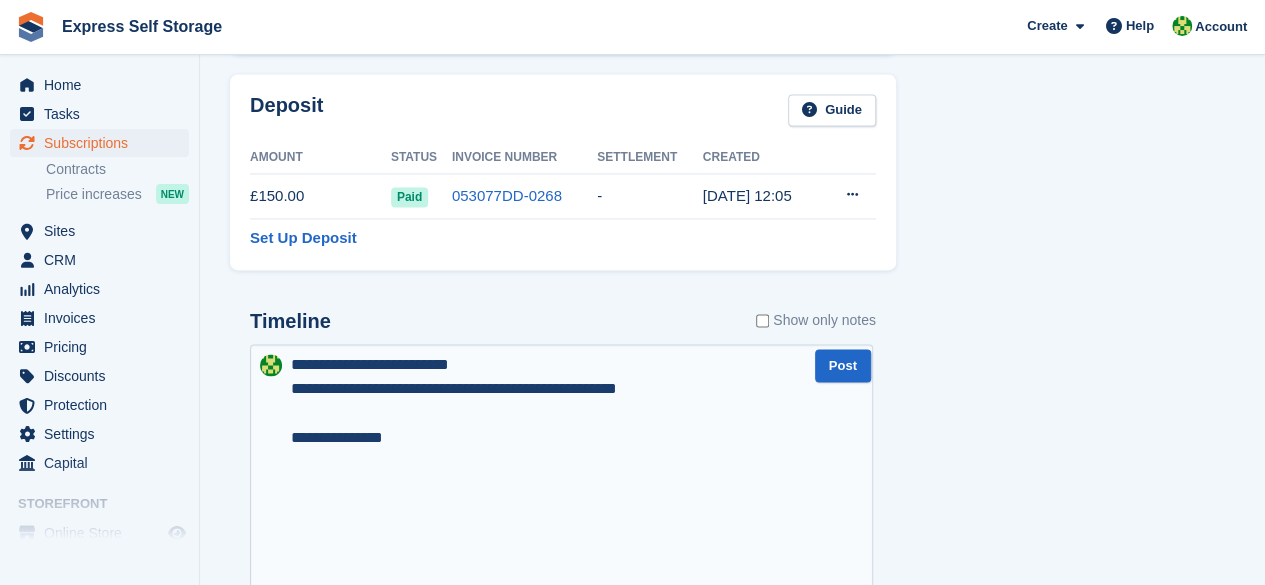 type on "**********" 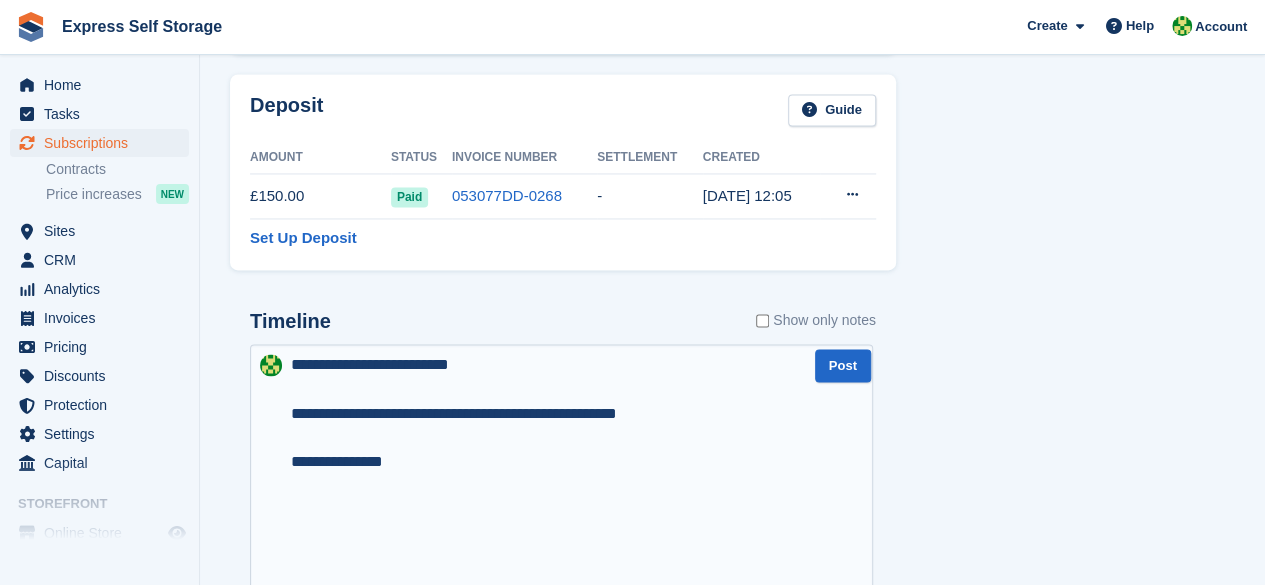 type 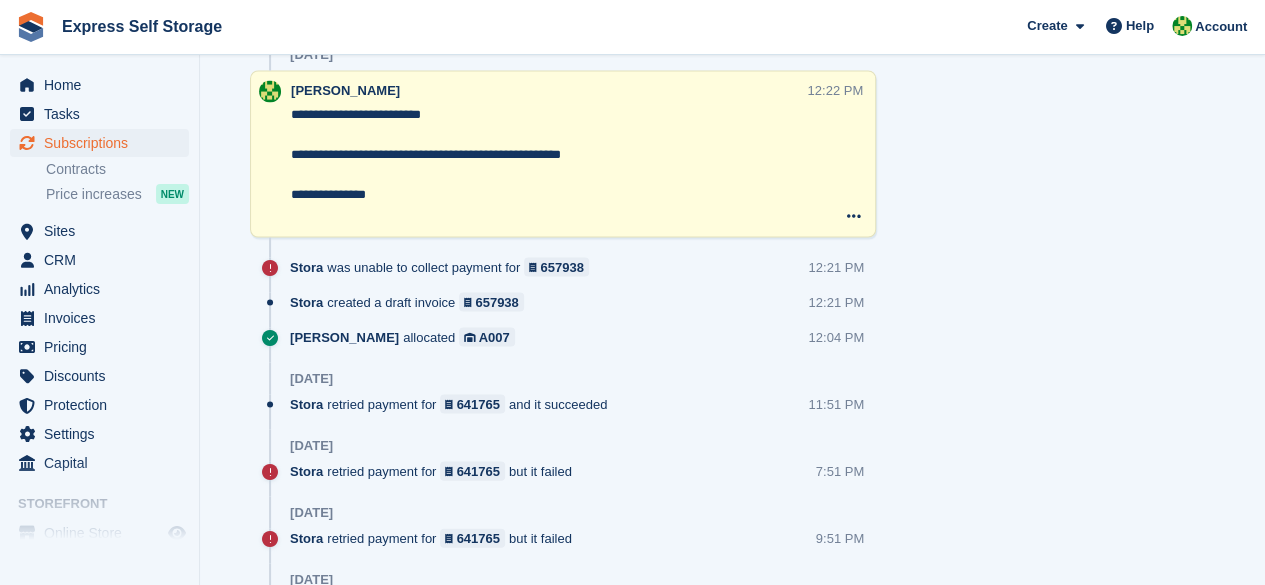 scroll, scrollTop: 1799, scrollLeft: 0, axis: vertical 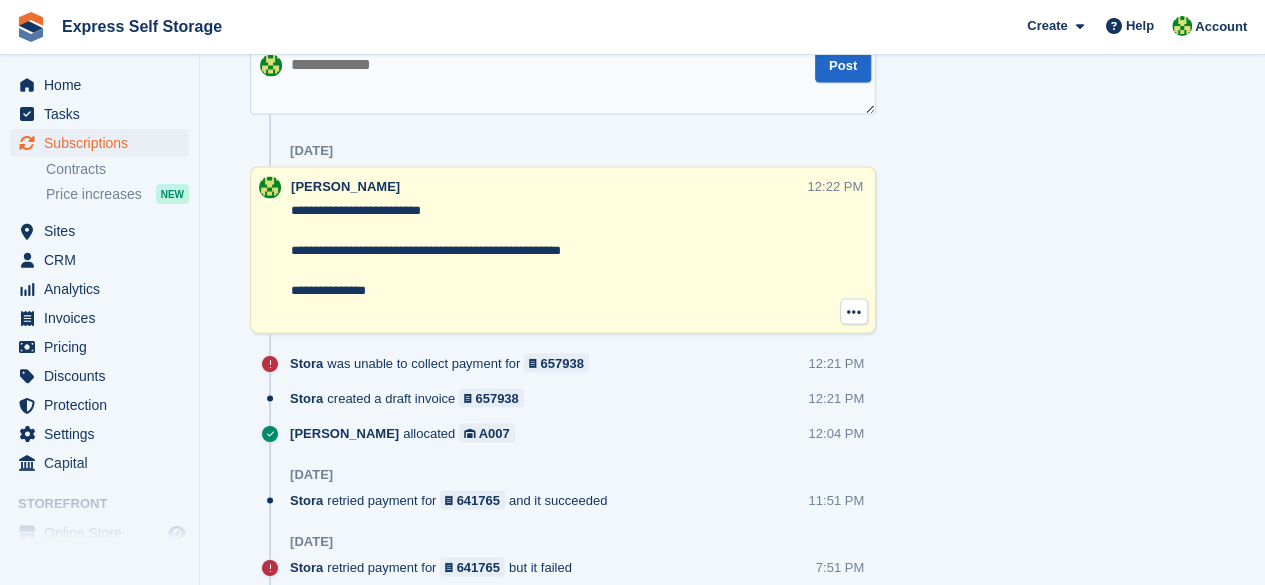 click at bounding box center (854, 311) 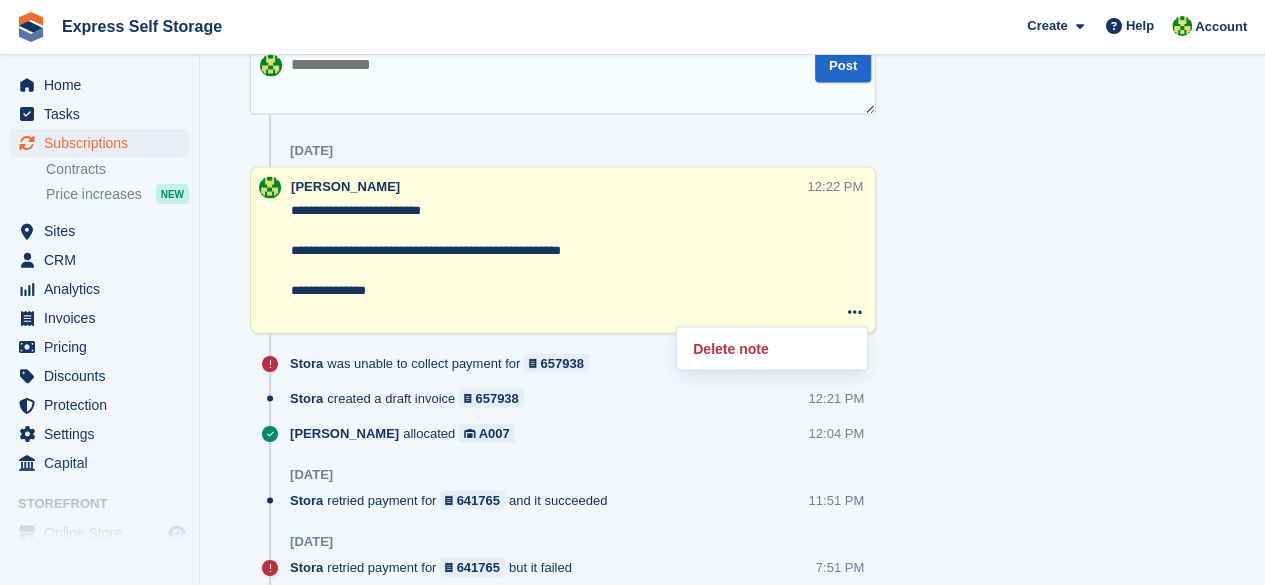 click on "**********" at bounding box center [549, 260] 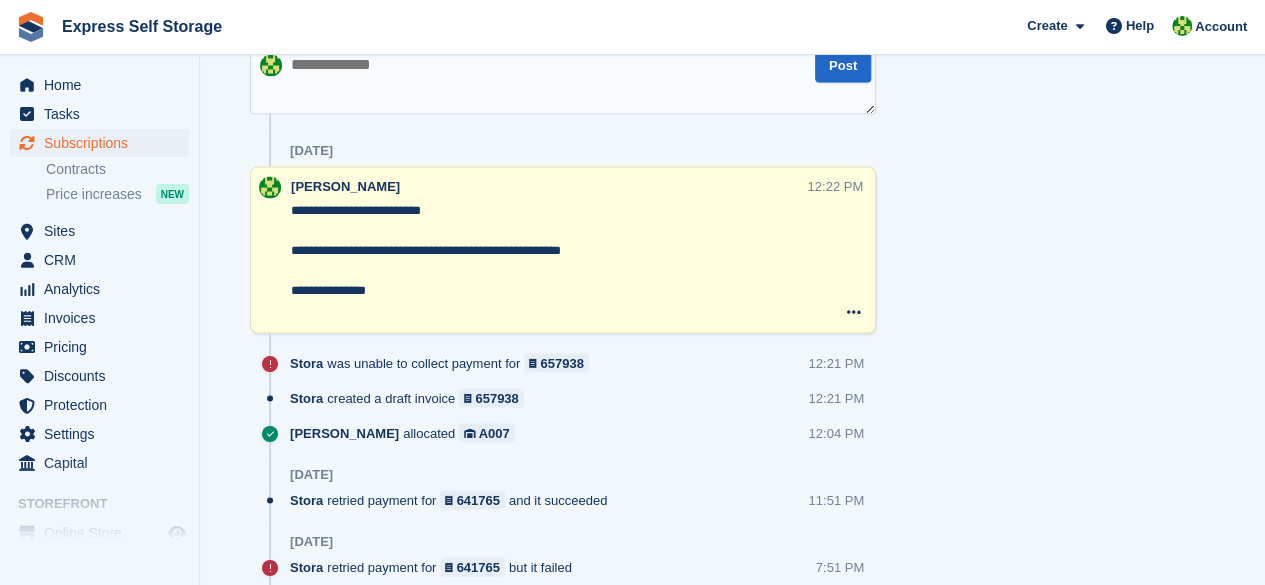 click on "**********" at bounding box center [549, 260] 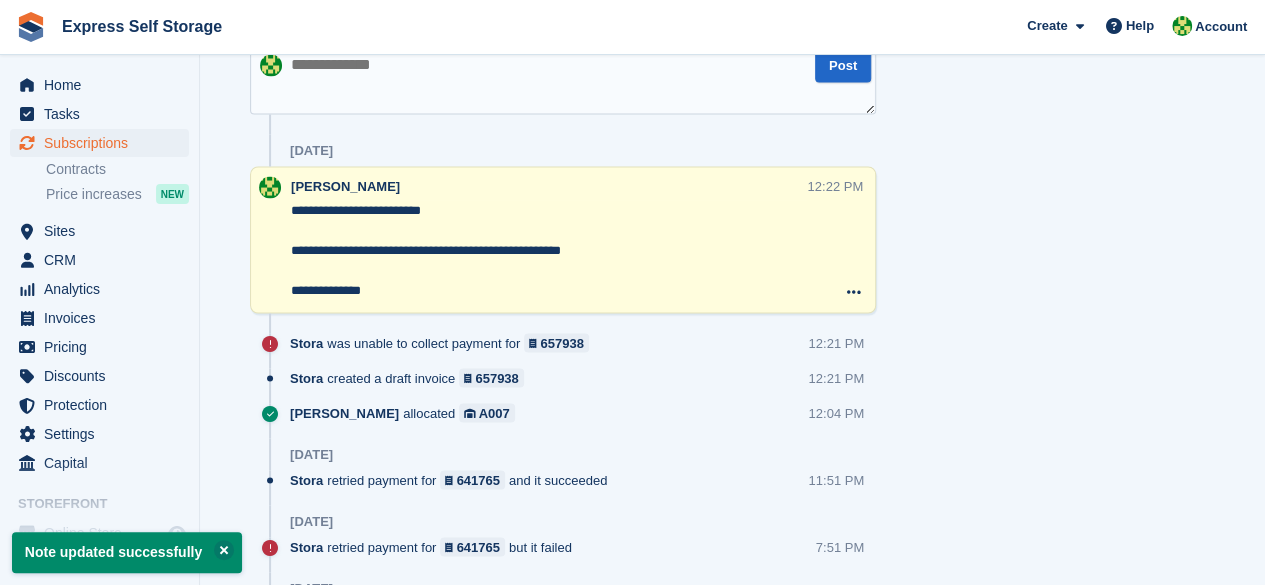 click on "Tasks
0
Add
No tasks related to Subscription #44687
Booking
Customer
Braggs clothing limited
Site
North Finchley
Booked
26 Jun, 12:02 PM
Walk-in (Sonia Shah)
Subscription
Start
27 Jun, 2024
End
Ongoing" at bounding box center (1077, 212) 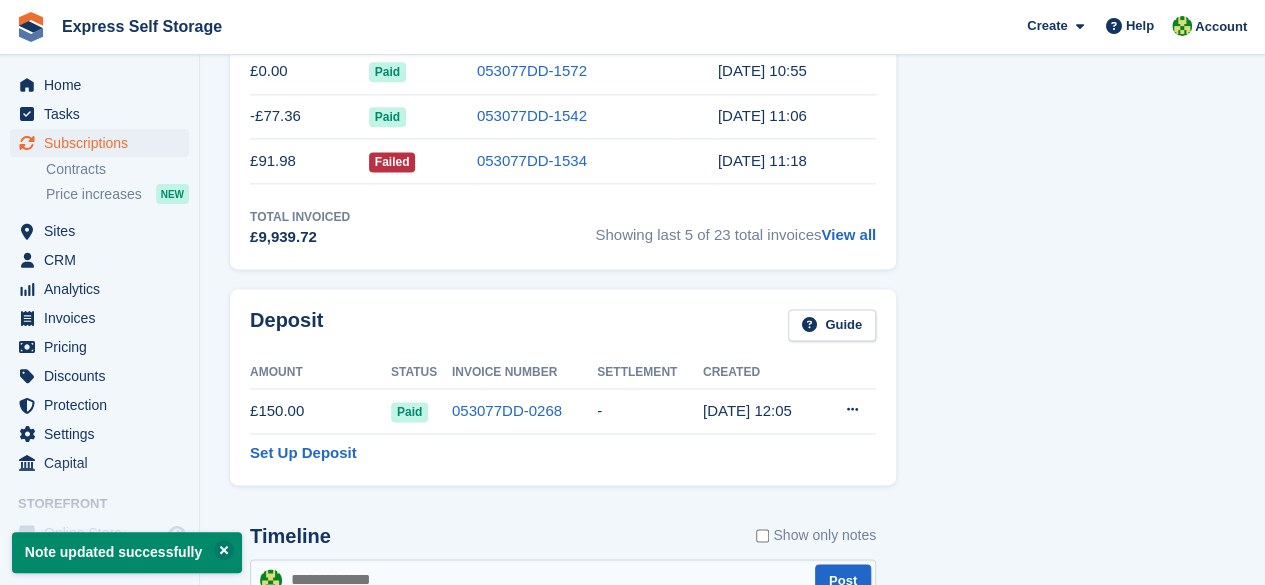 scroll, scrollTop: 1099, scrollLeft: 0, axis: vertical 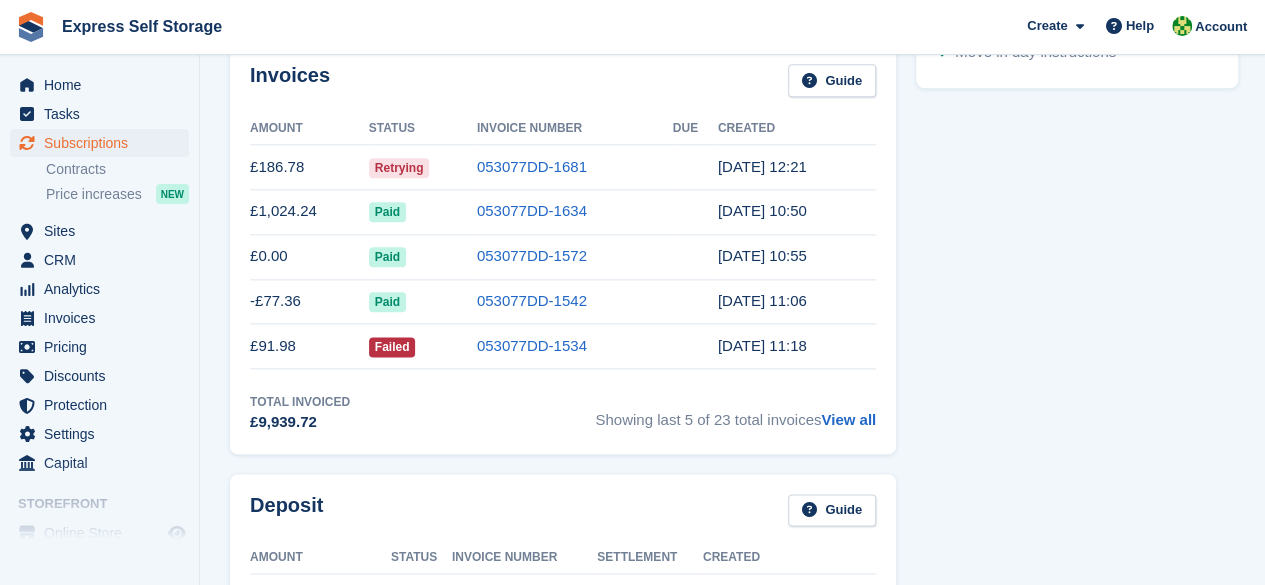 click on "Showing last 5 of 23 total invoices
View all" at bounding box center [735, 413] 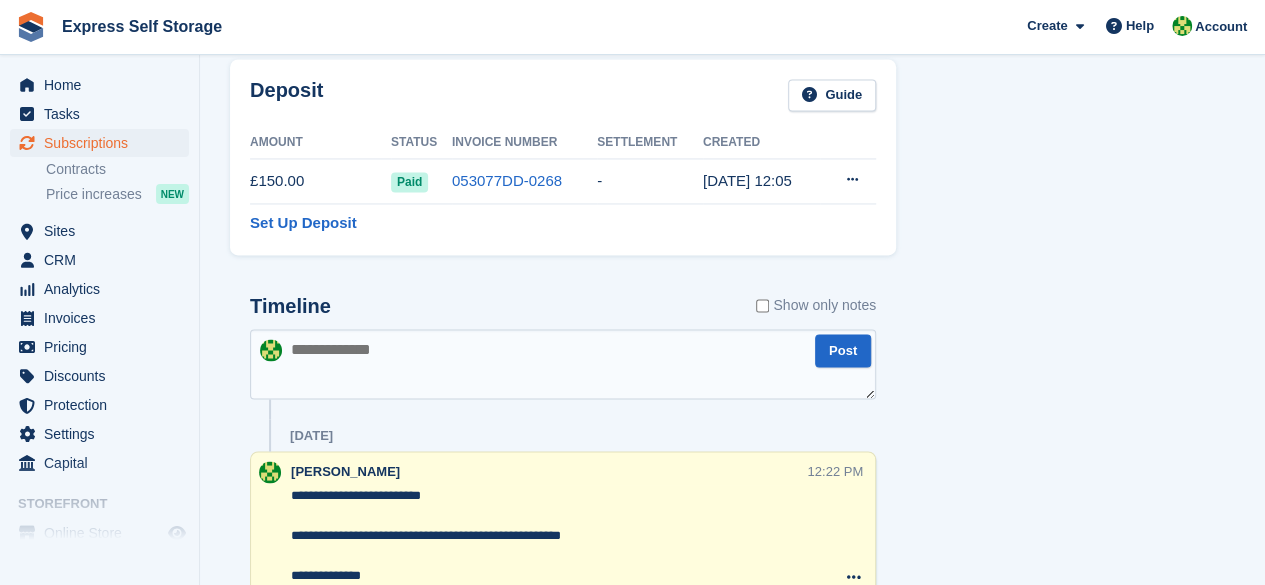 scroll, scrollTop: 1699, scrollLeft: 0, axis: vertical 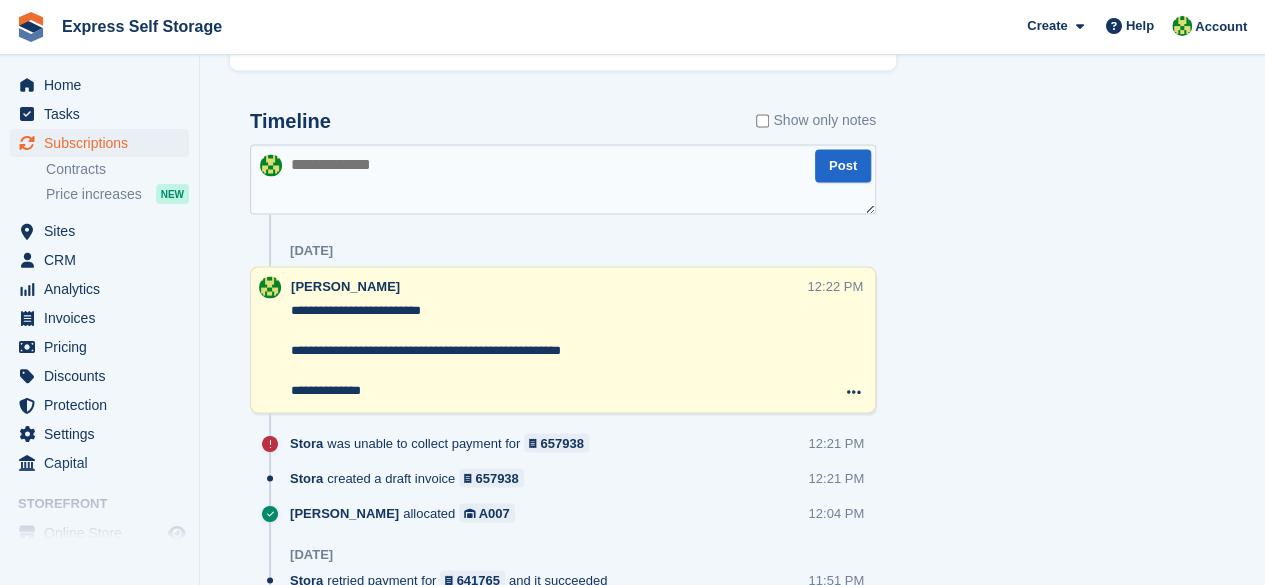 click on "**********" at bounding box center [549, 350] 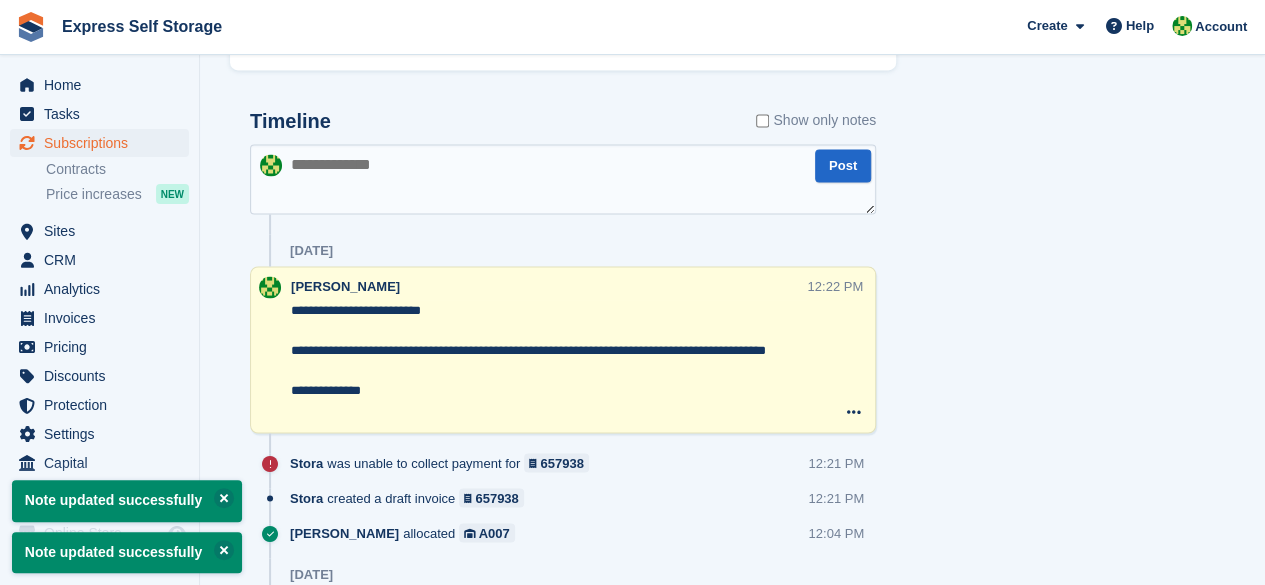 drag, startPoint x: 452, startPoint y: 341, endPoint x: 427, endPoint y: 345, distance: 25.317978 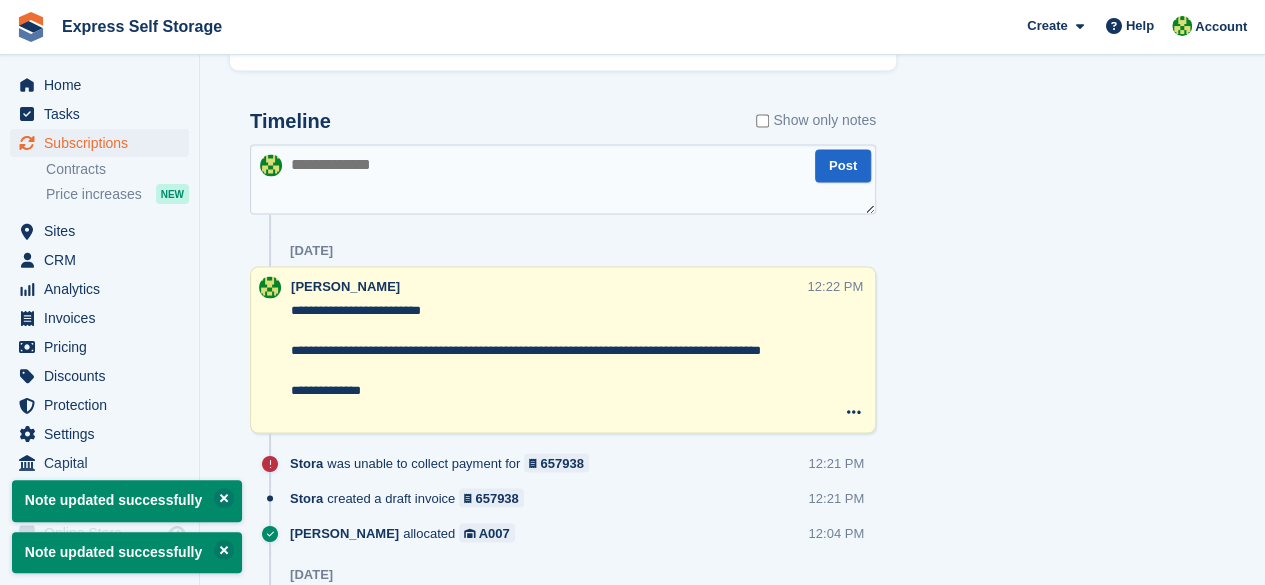 type on "**********" 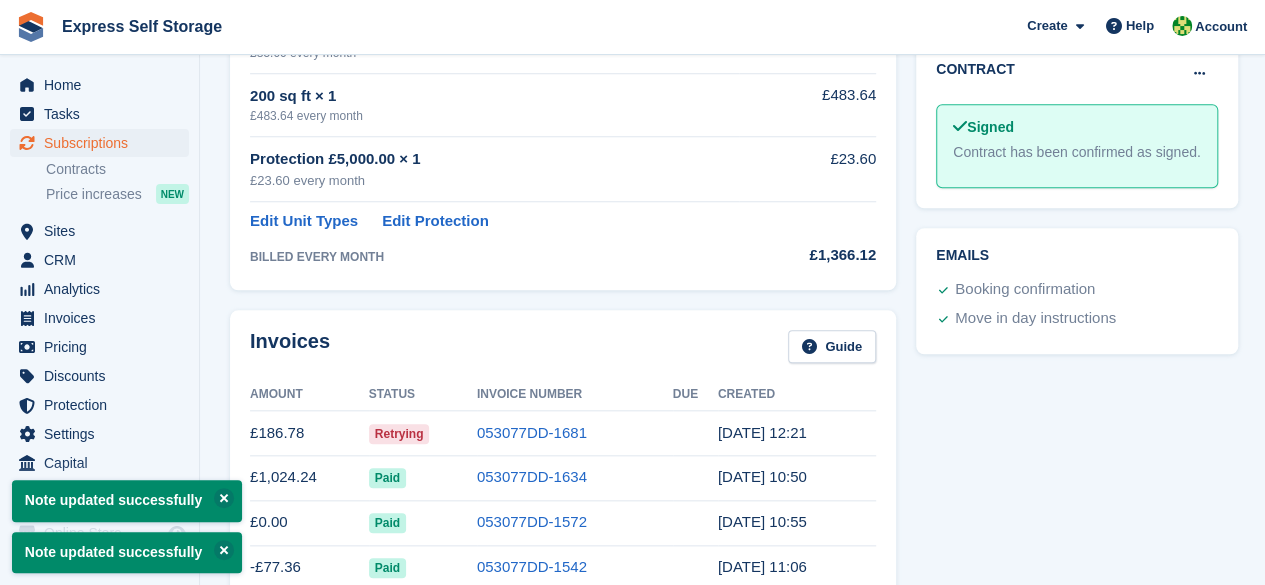scroll, scrollTop: 1099, scrollLeft: 0, axis: vertical 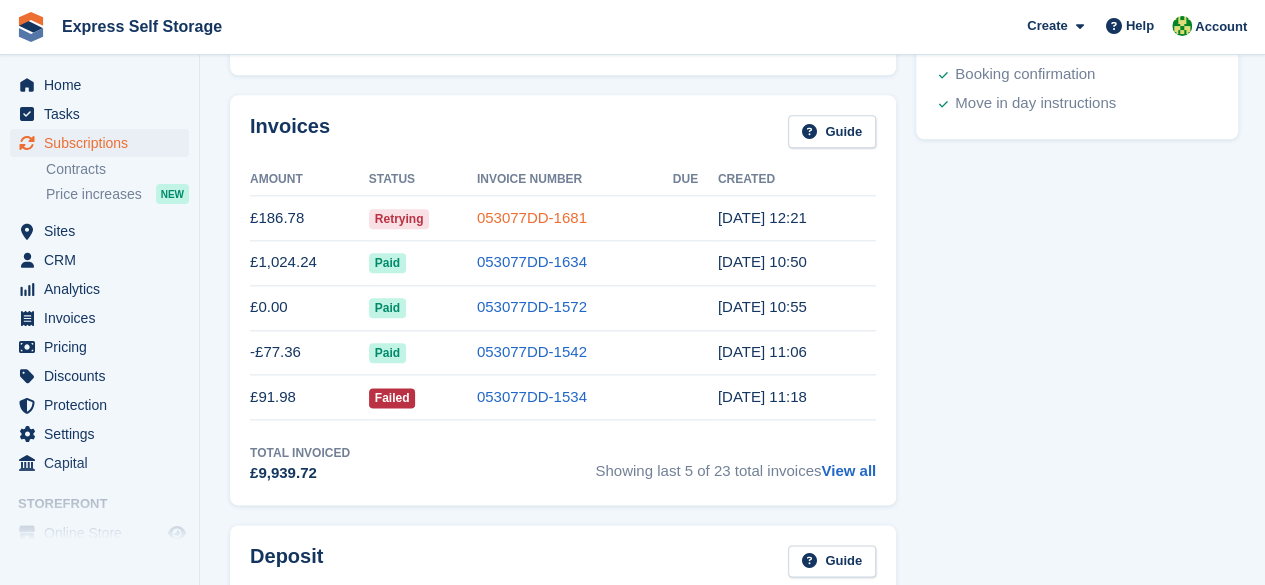 click on "053077DD-1681" at bounding box center (575, 218) 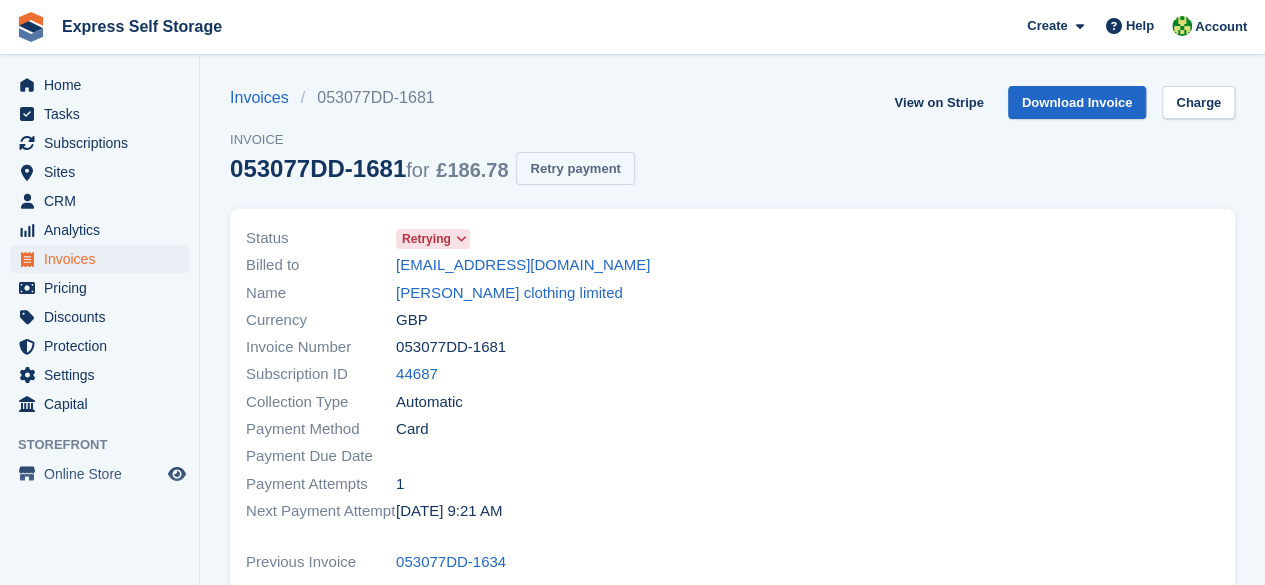click on "Retry payment" at bounding box center [575, 168] 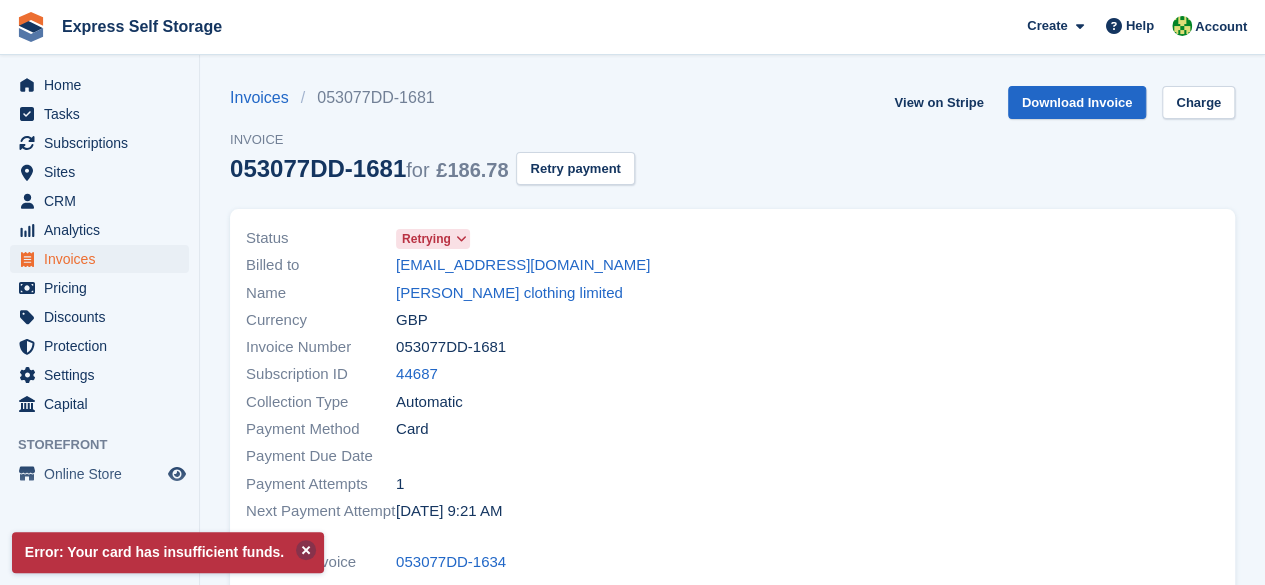 click at bounding box center [306, 550] 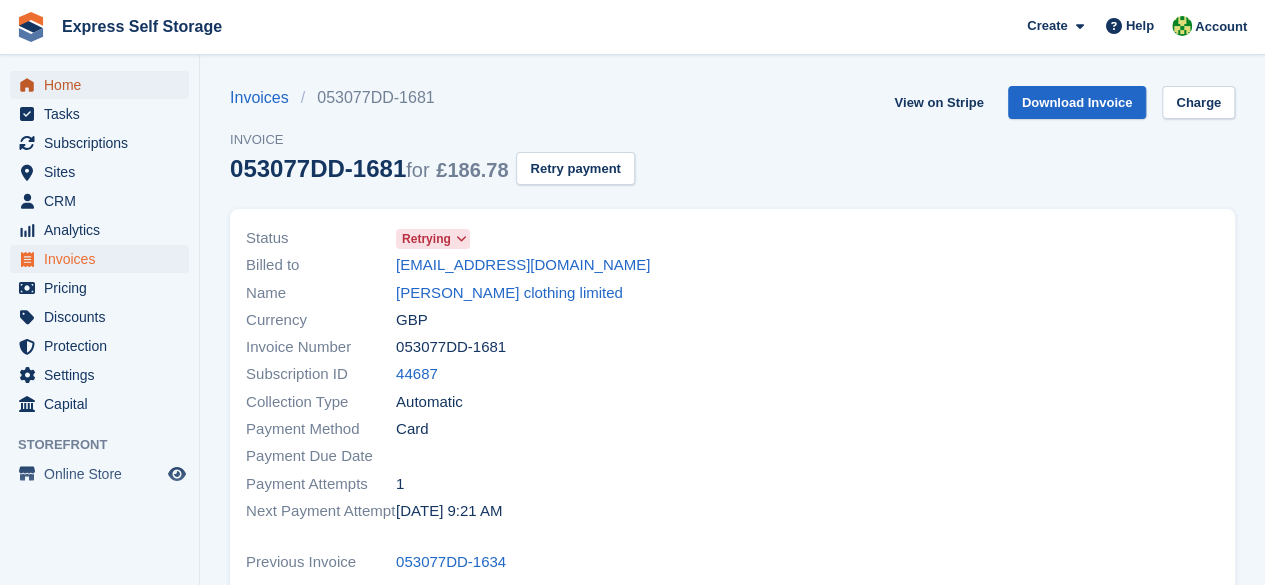 click on "Home" at bounding box center [104, 85] 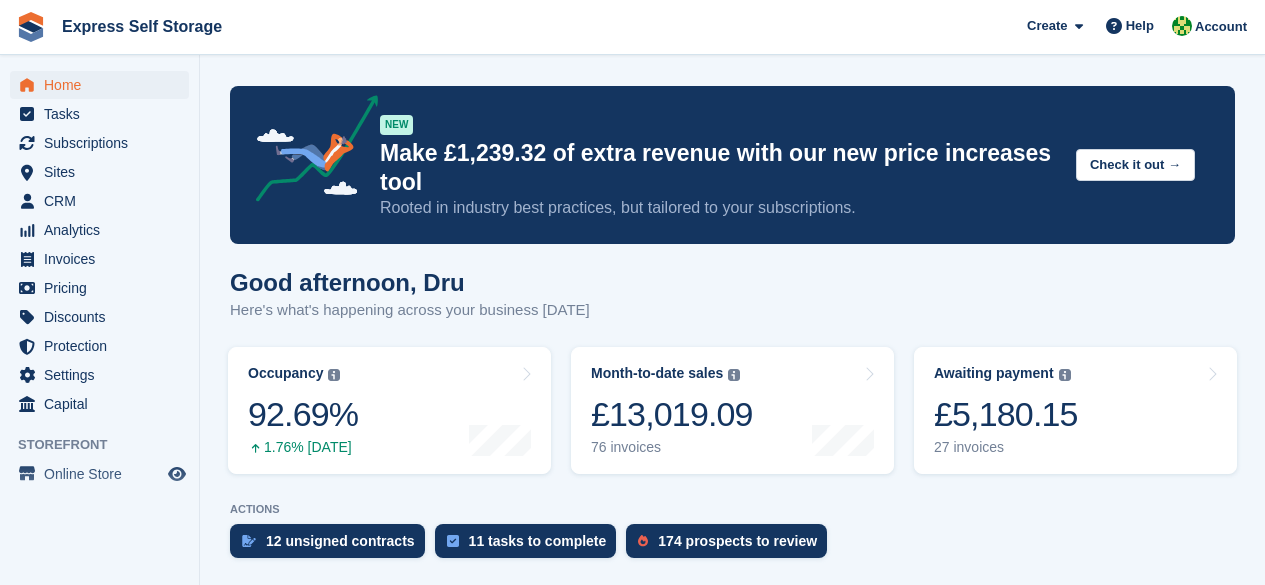 scroll, scrollTop: 0, scrollLeft: 0, axis: both 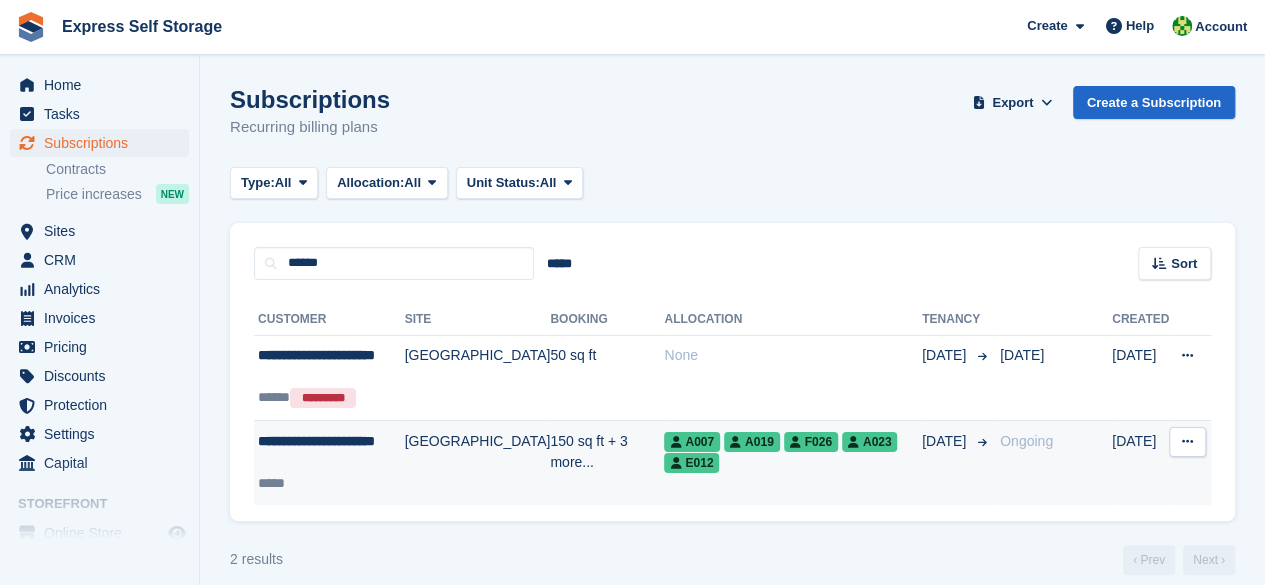 click on "**********" at bounding box center (331, 452) 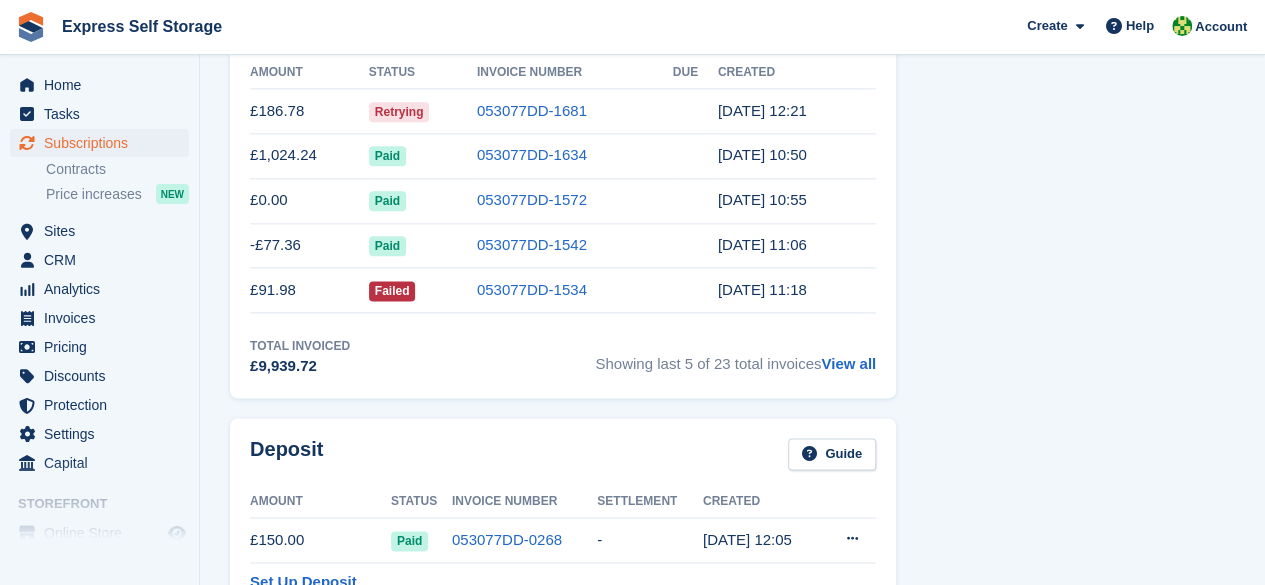 scroll, scrollTop: 1646, scrollLeft: 0, axis: vertical 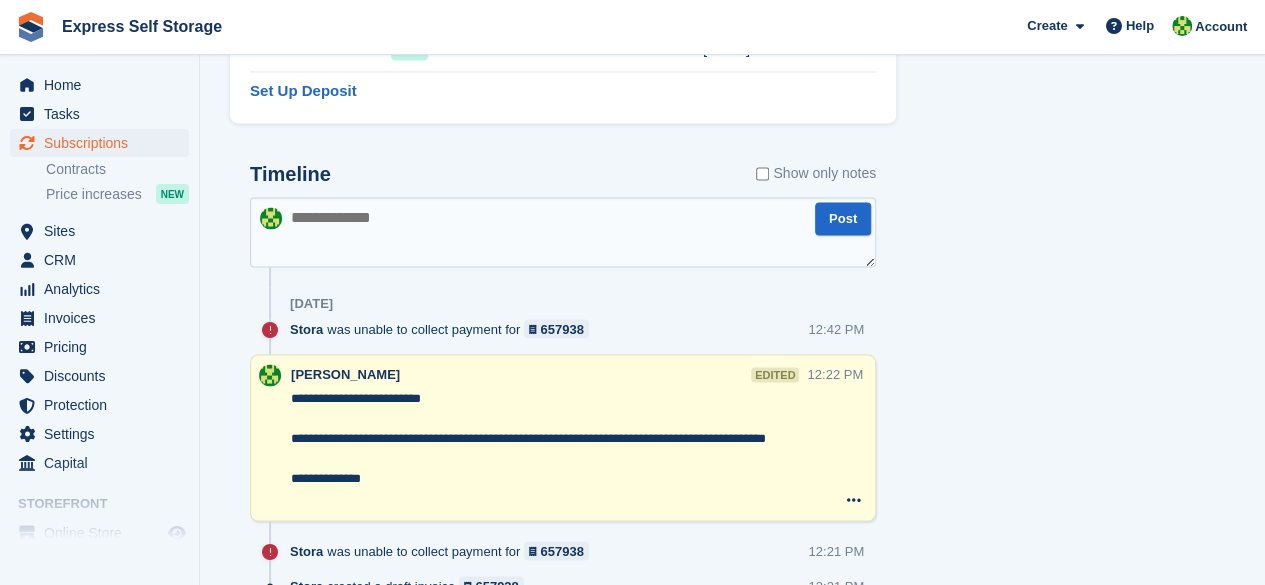 click on "**********" at bounding box center (549, 448) 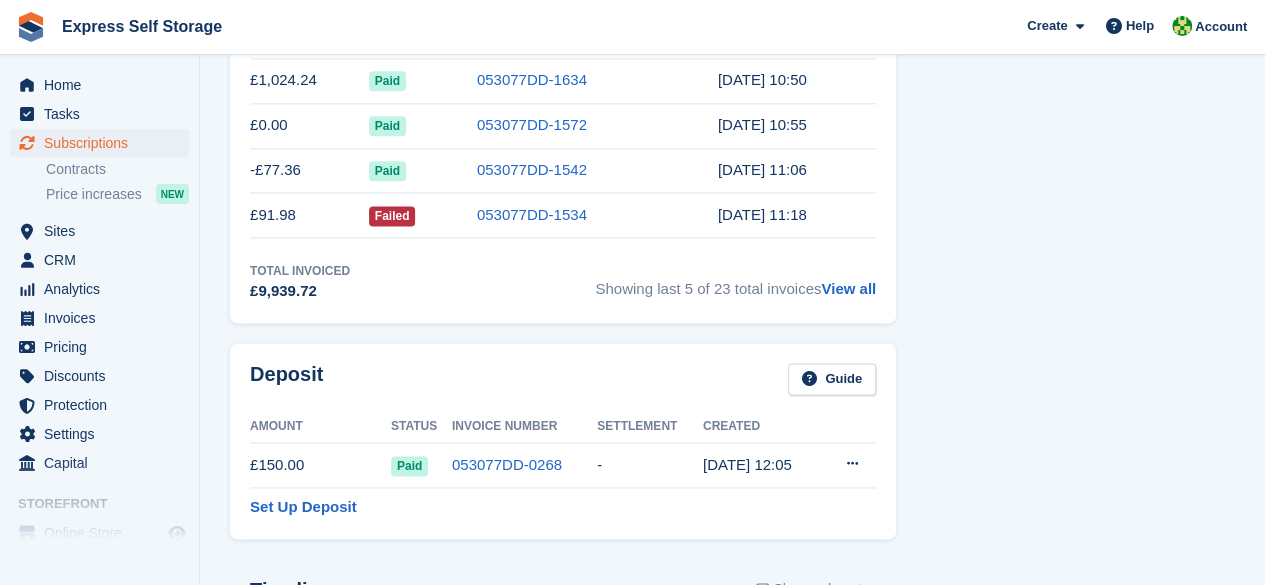scroll, scrollTop: 1058, scrollLeft: 0, axis: vertical 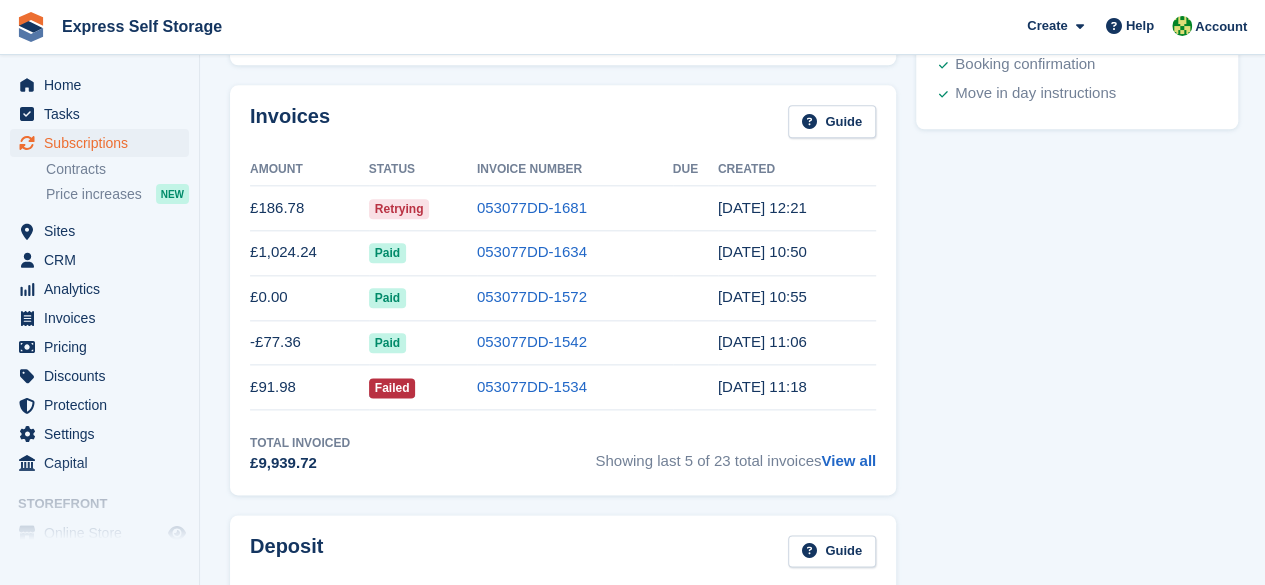 type on "**********" 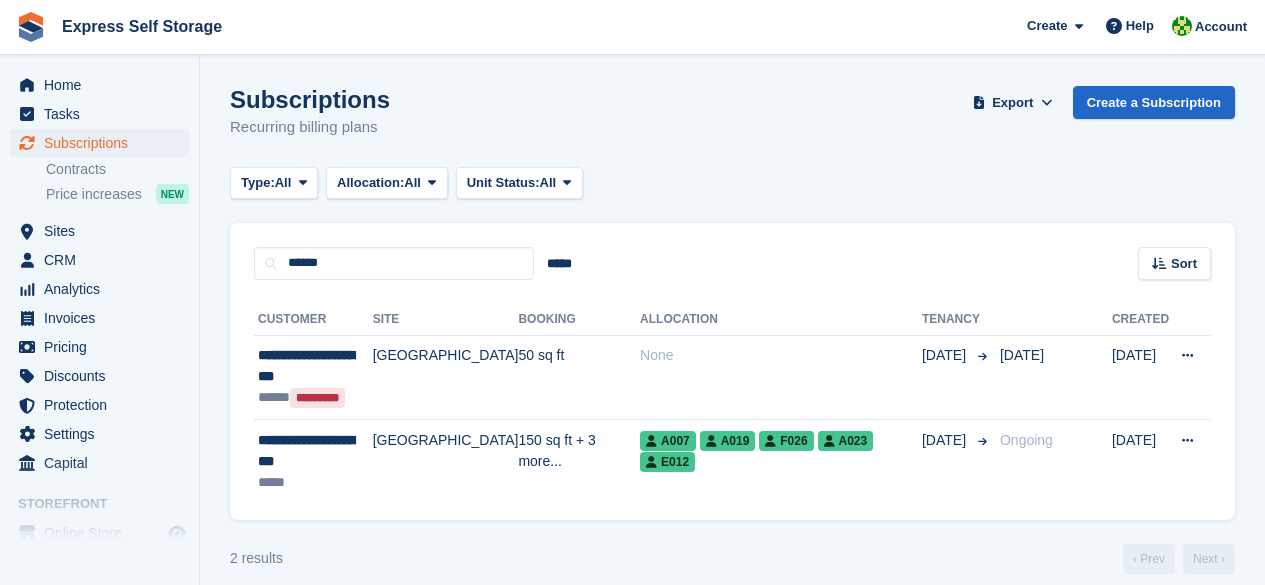 scroll, scrollTop: 0, scrollLeft: 0, axis: both 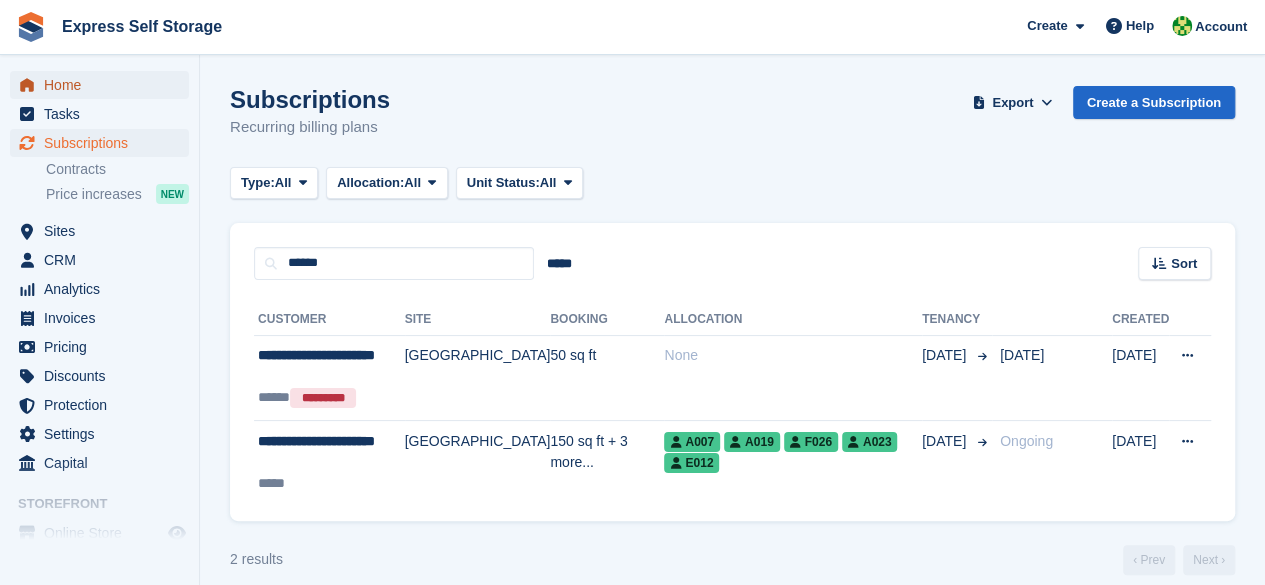 click on "Home" at bounding box center [104, 85] 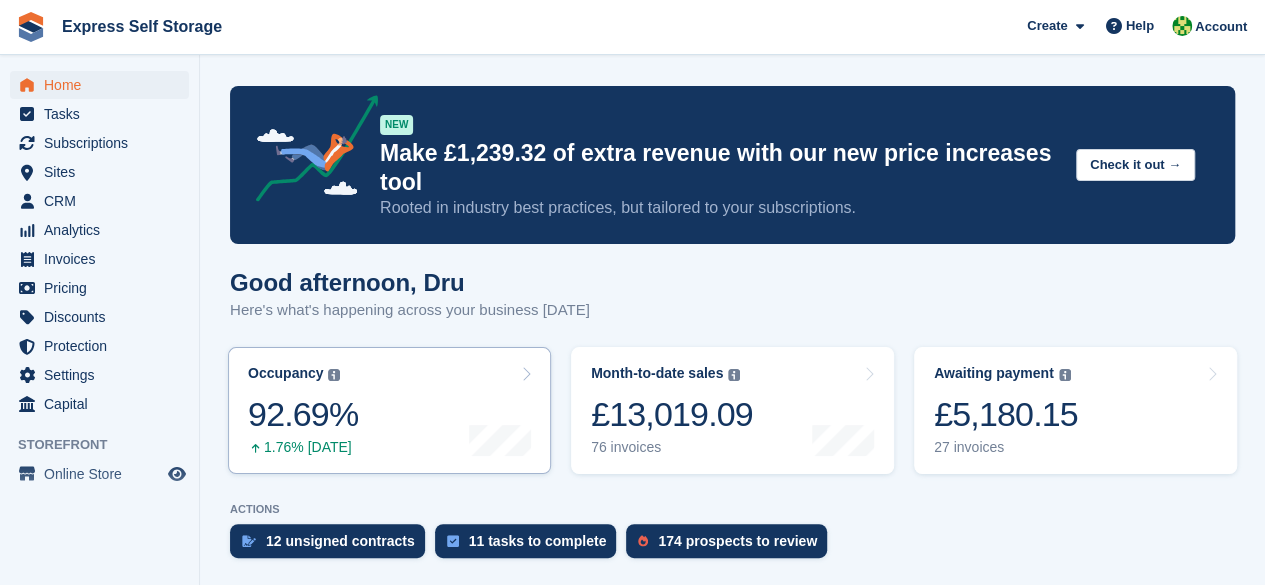 scroll, scrollTop: 200, scrollLeft: 0, axis: vertical 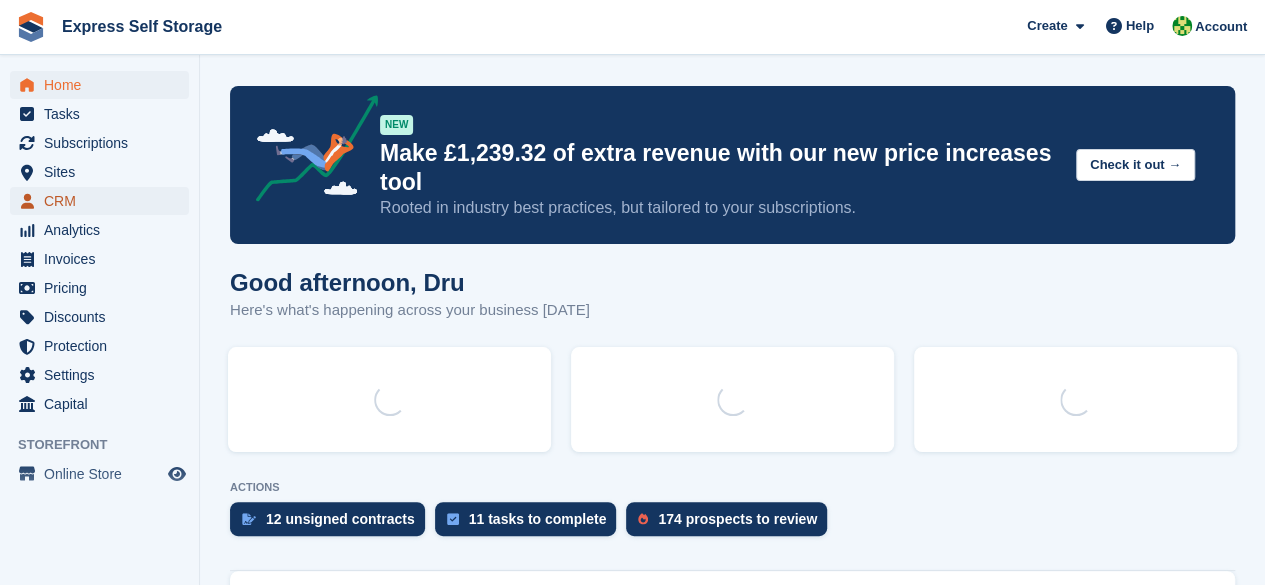 click 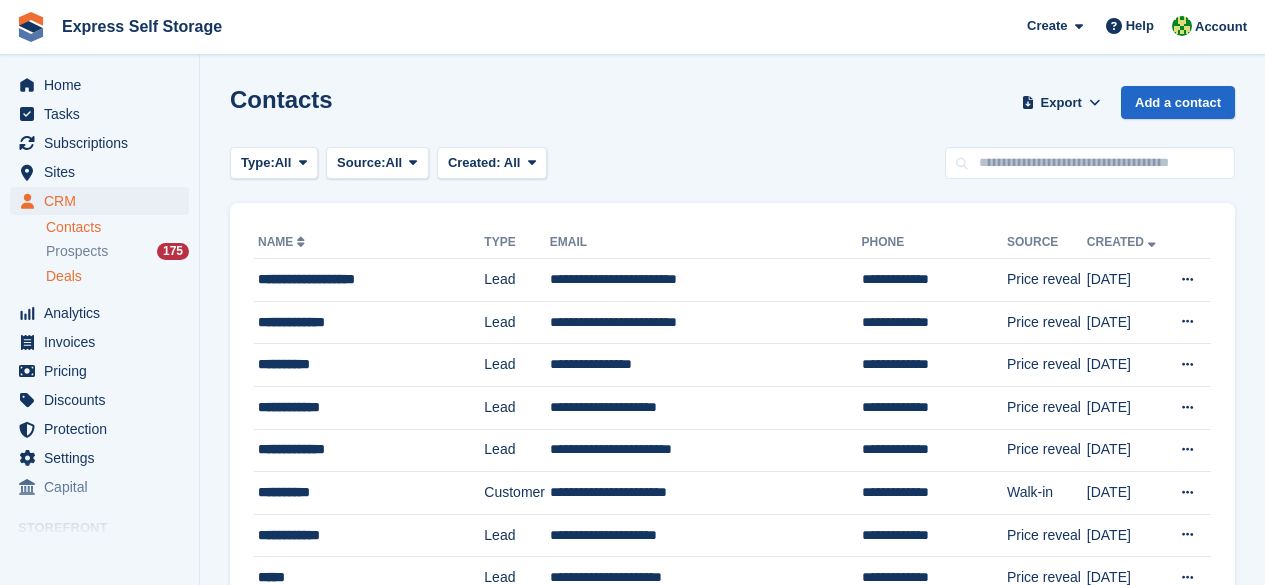 scroll, scrollTop: 0, scrollLeft: 0, axis: both 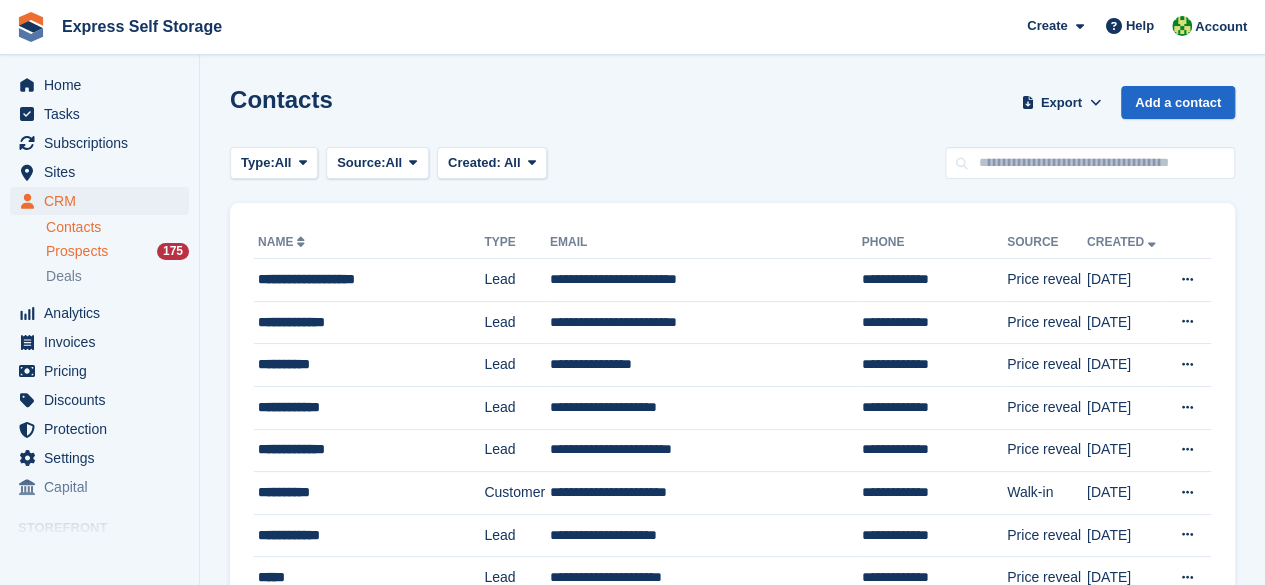 click on "Prospects" at bounding box center (77, 251) 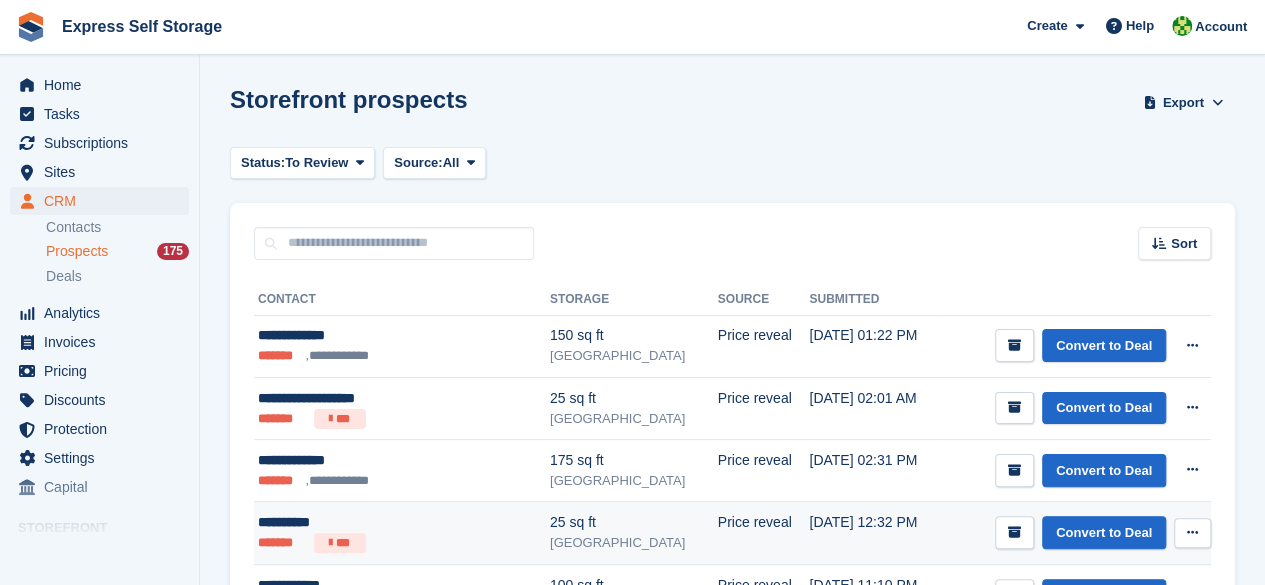 click on "*******
***" at bounding box center [375, 543] 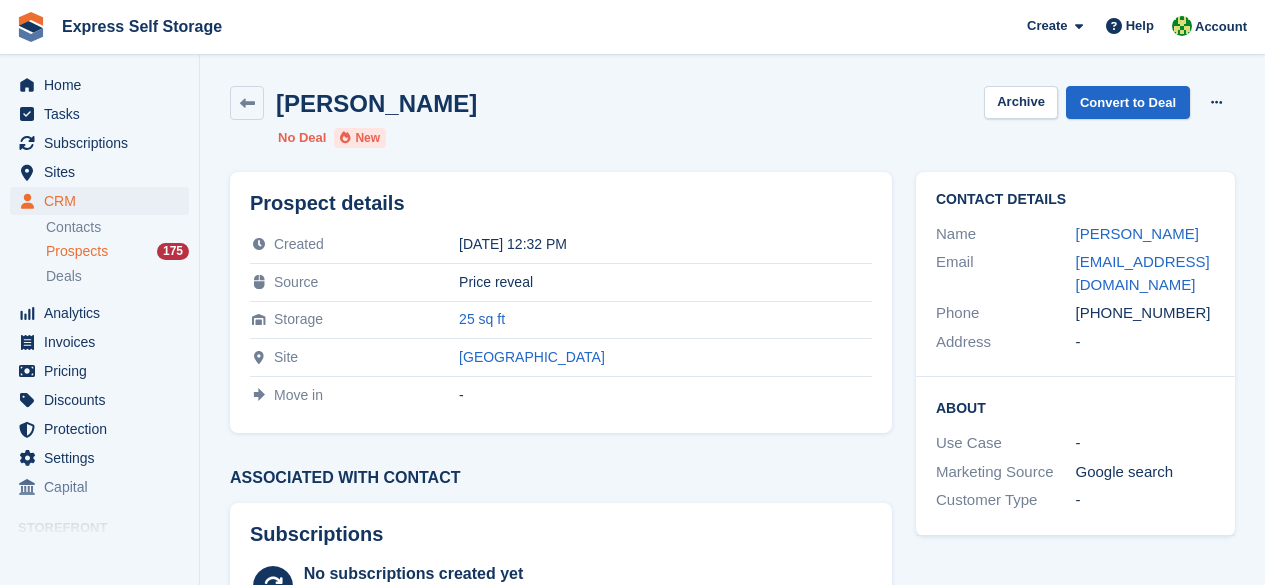 scroll, scrollTop: 0, scrollLeft: 0, axis: both 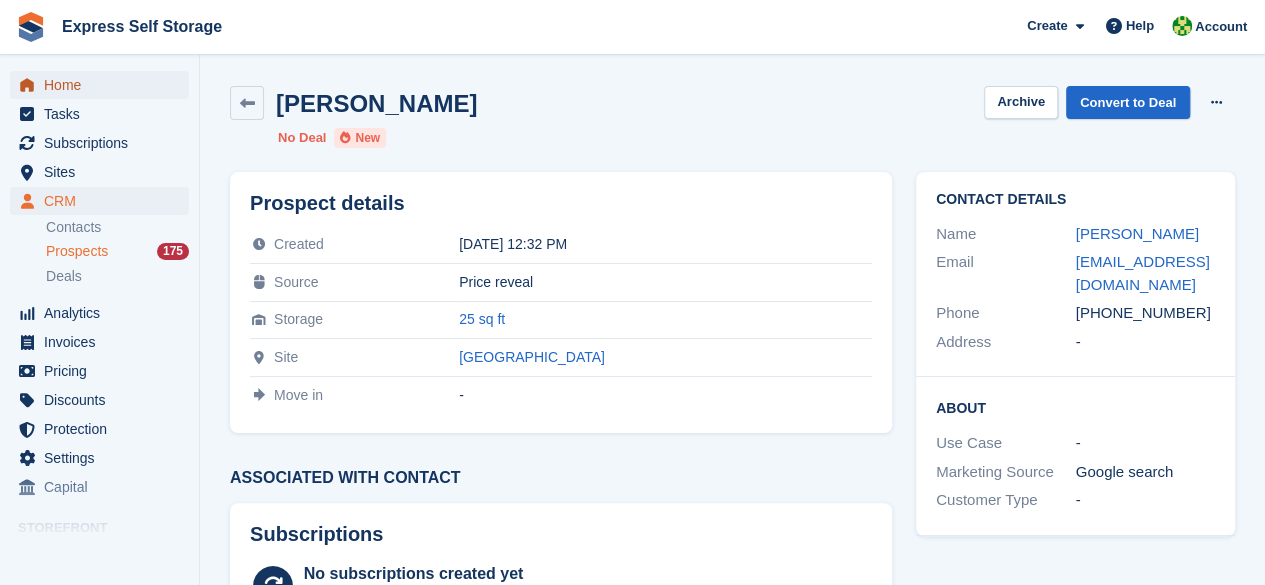 click on "Home" at bounding box center [104, 85] 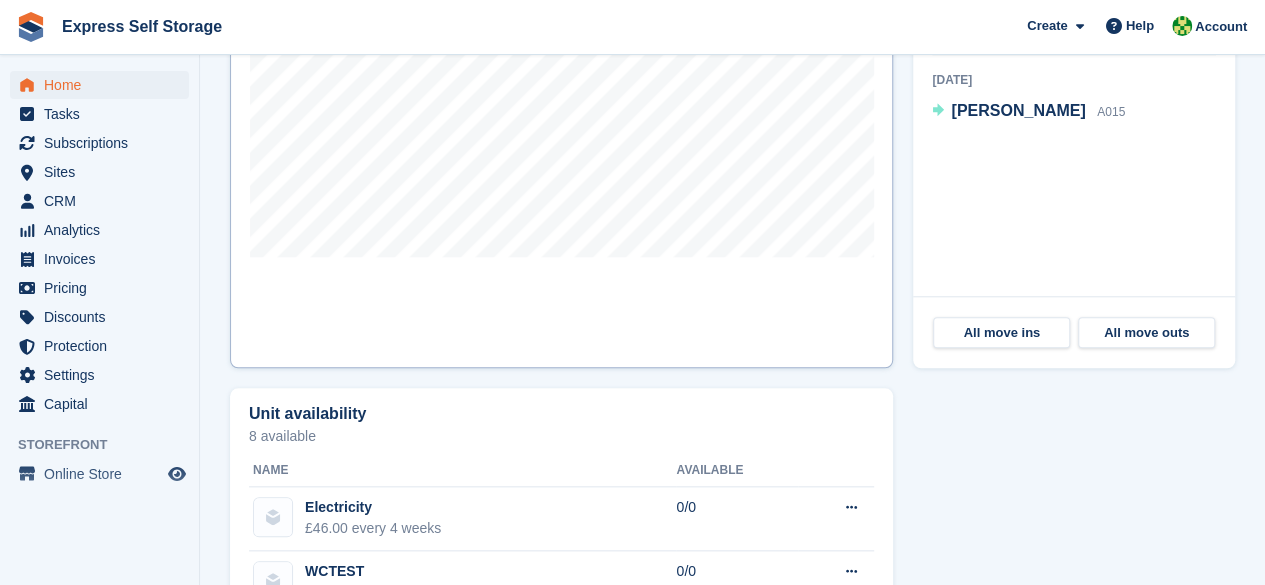 scroll, scrollTop: 806, scrollLeft: 0, axis: vertical 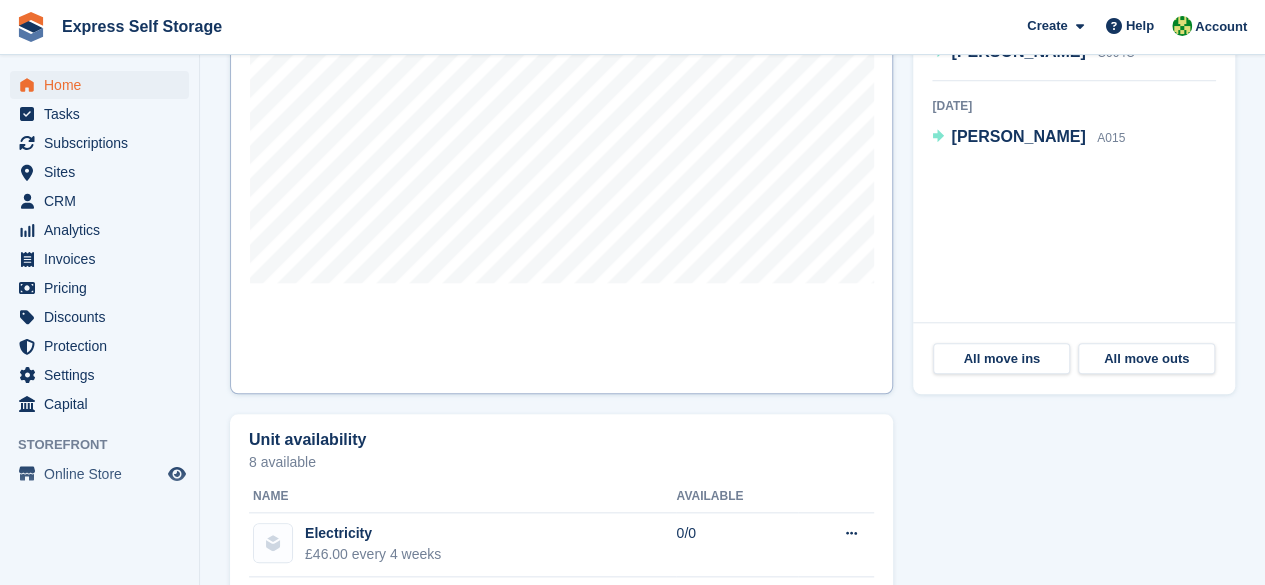 click on "Map" at bounding box center [561, 134] 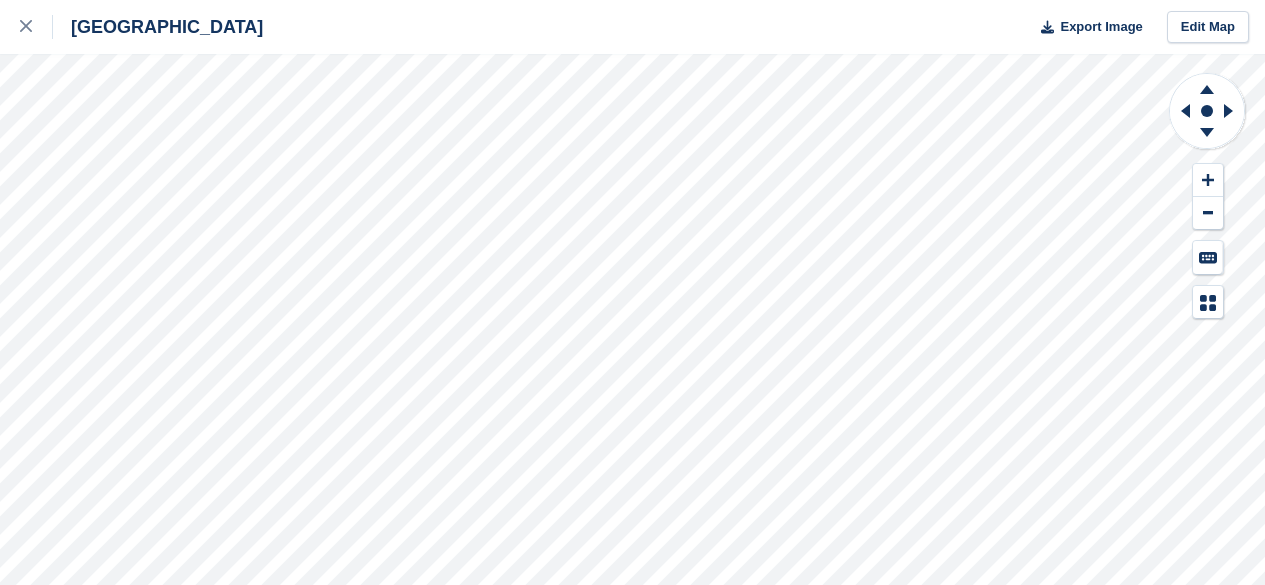 scroll, scrollTop: 0, scrollLeft: 0, axis: both 